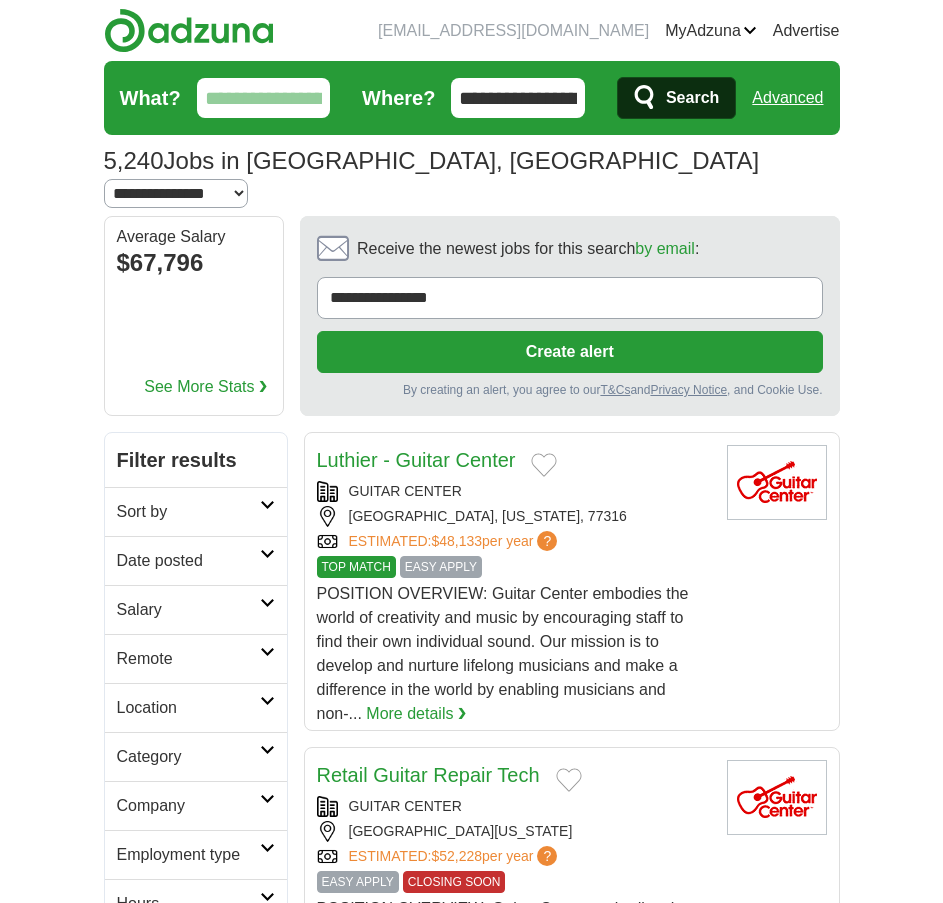 scroll, scrollTop: 0, scrollLeft: 0, axis: both 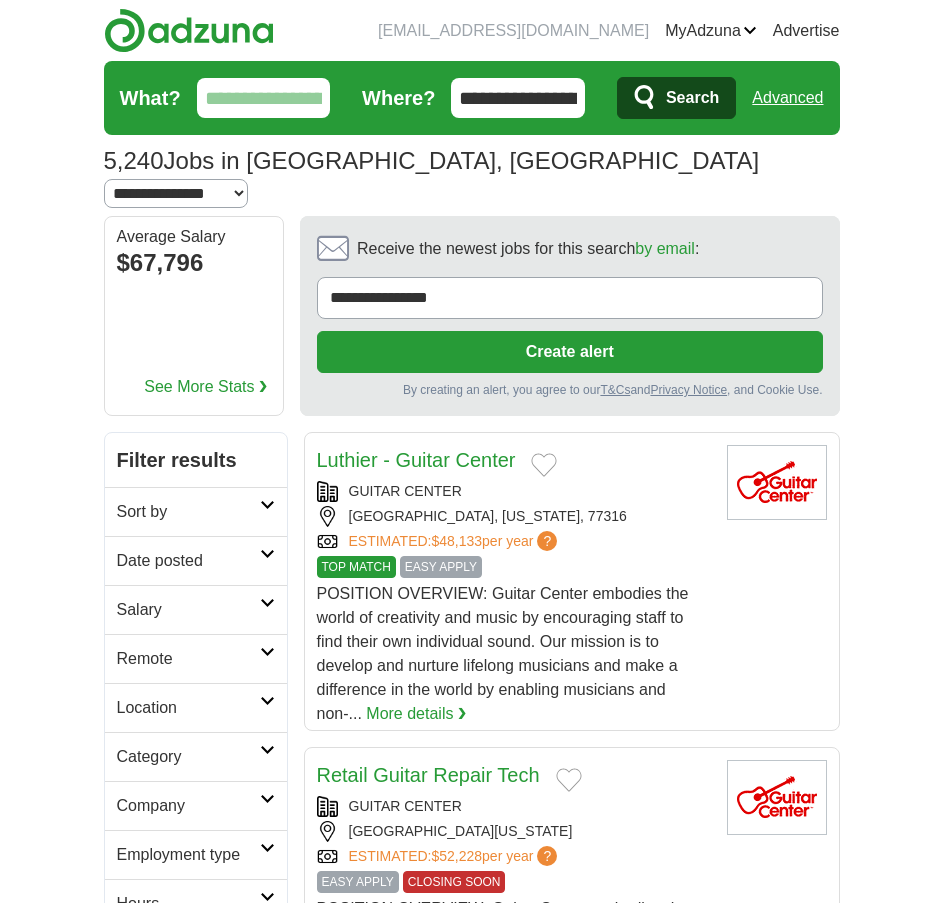 click on "Remote" at bounding box center (188, 659) 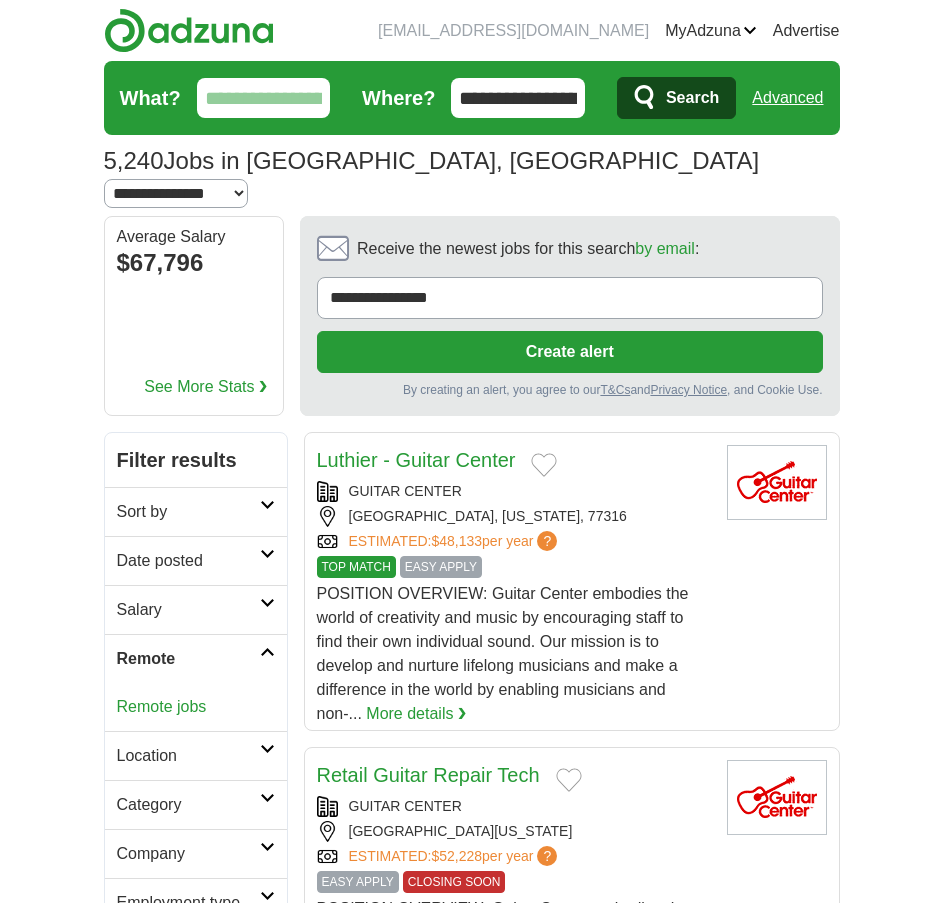 click on "Remote" at bounding box center (188, 659) 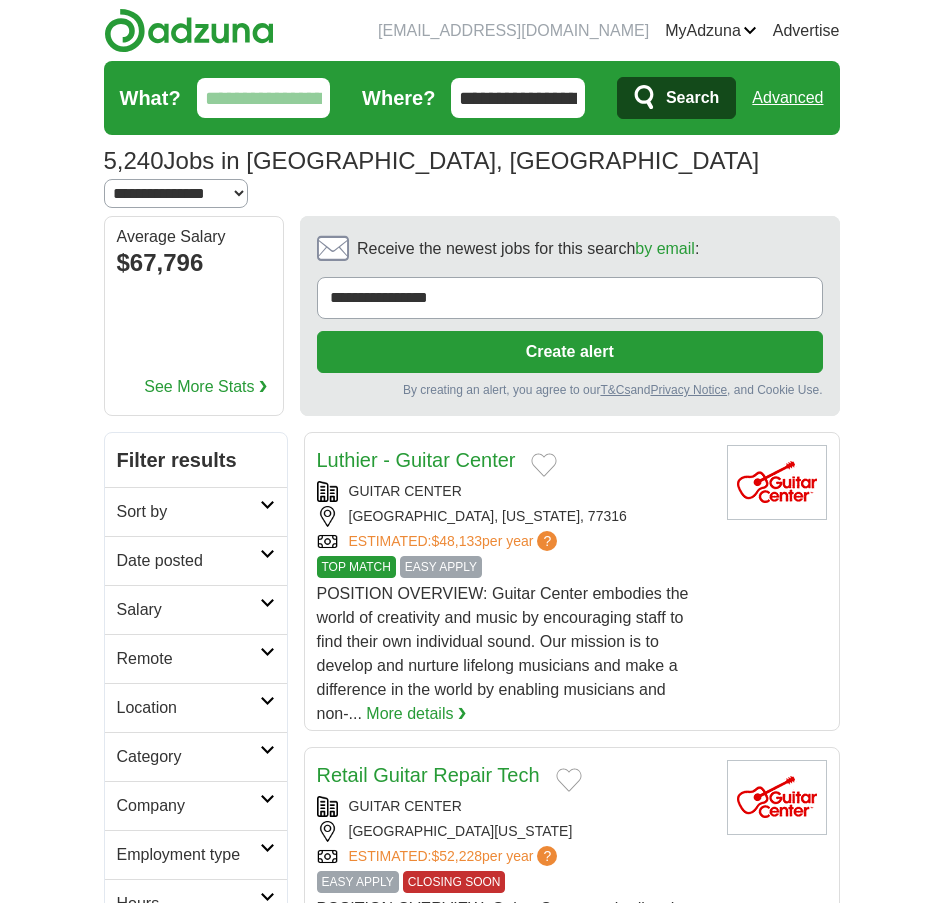 click on "Salary" at bounding box center [188, 610] 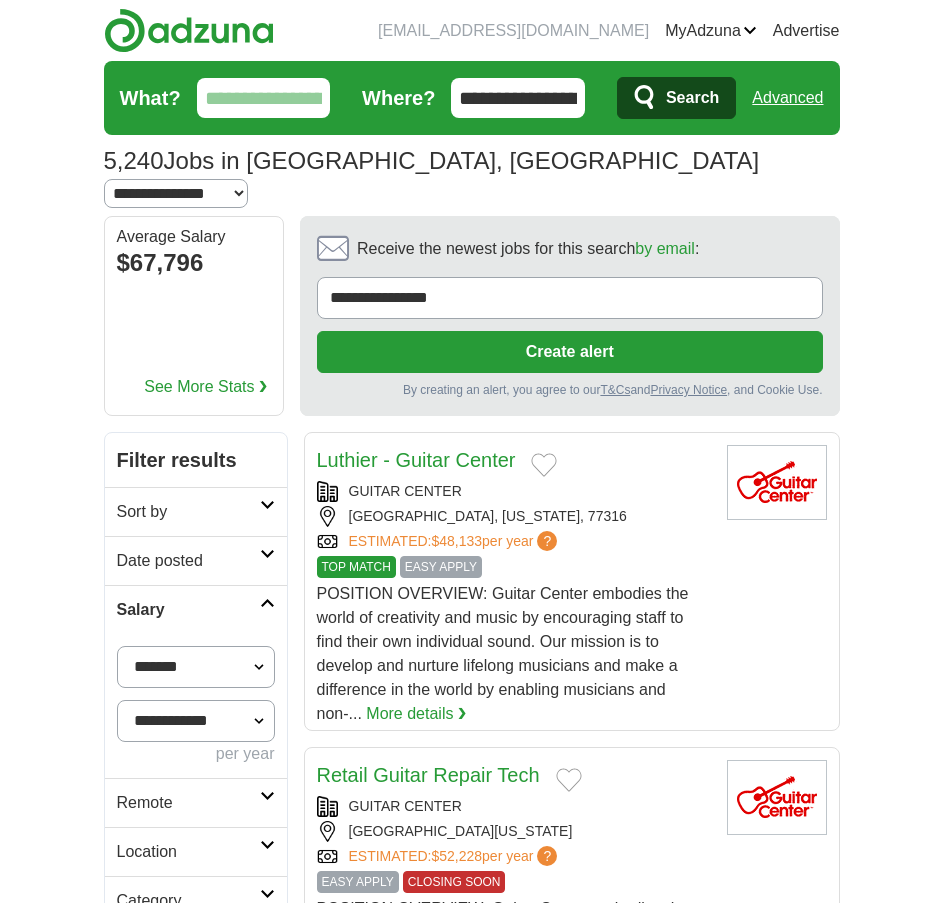 click on "Salary" at bounding box center [188, 610] 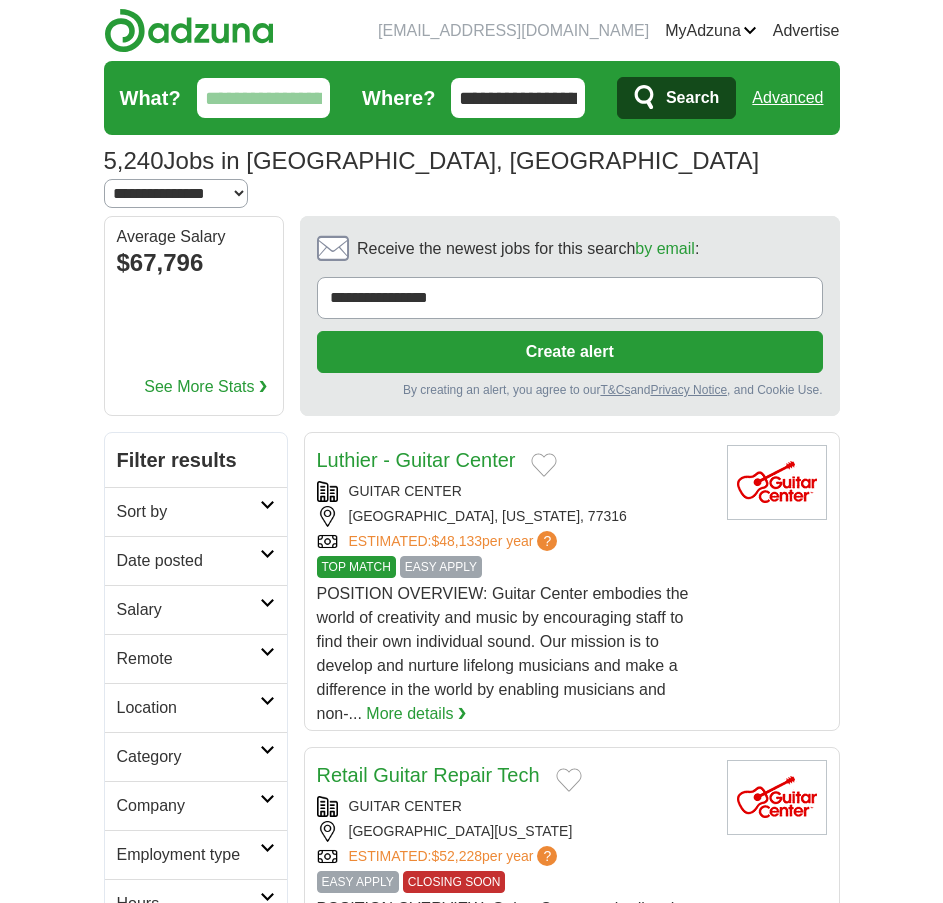 click on "Sort by" at bounding box center (196, 511) 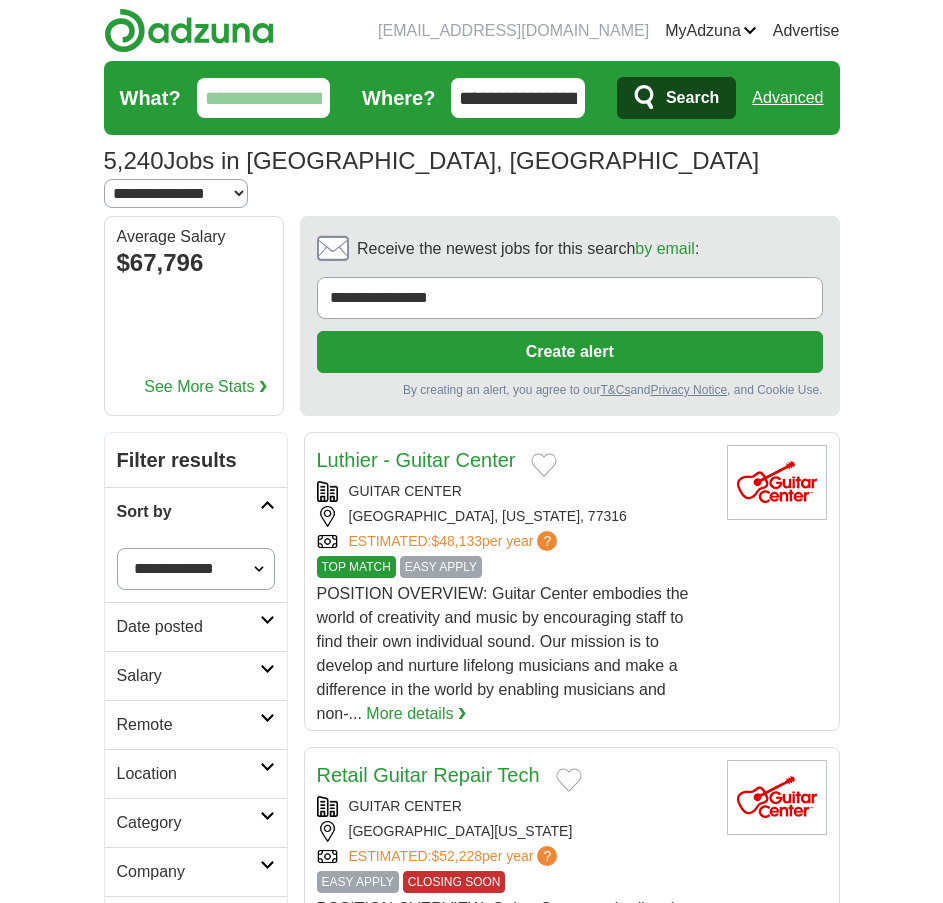 click on "Sort by" at bounding box center [196, 511] 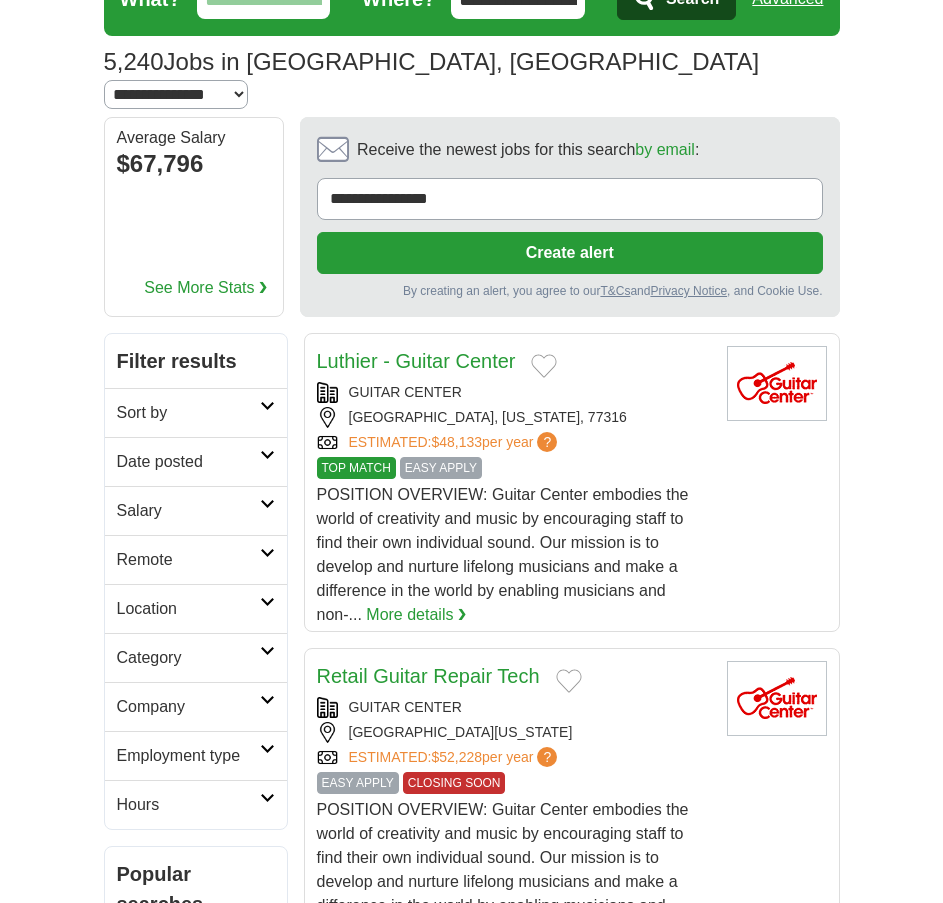 scroll, scrollTop: 100, scrollLeft: 0, axis: vertical 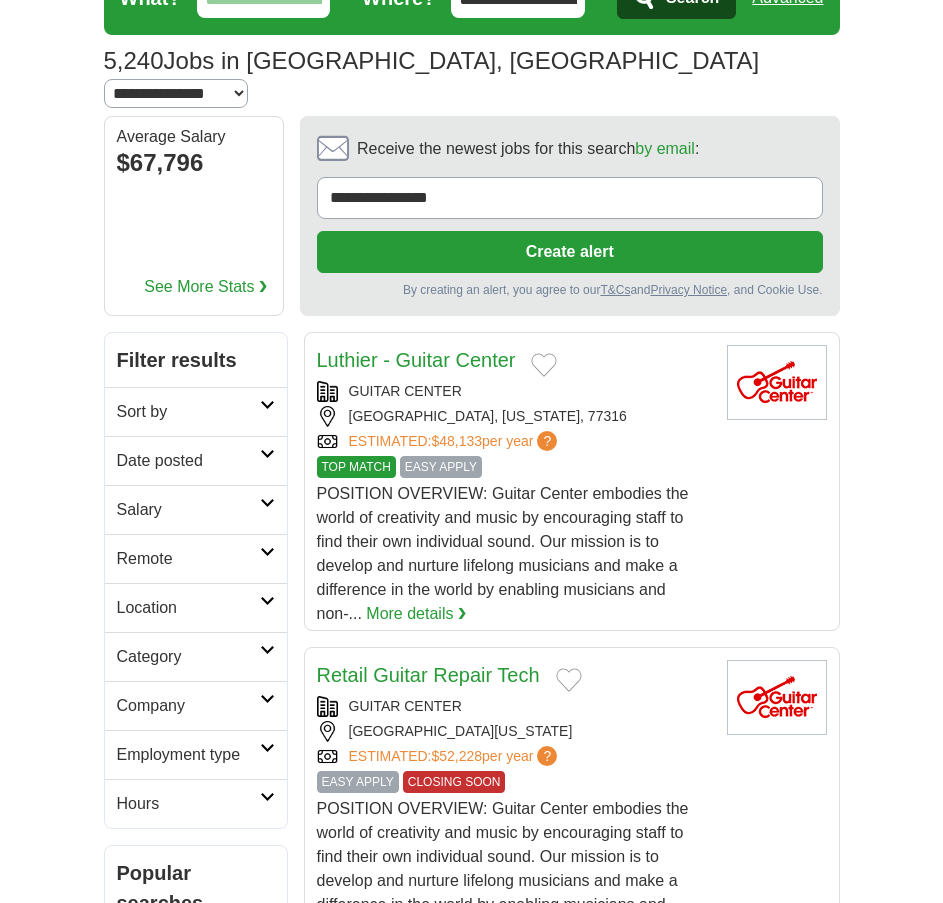 click on "Category" at bounding box center [188, 657] 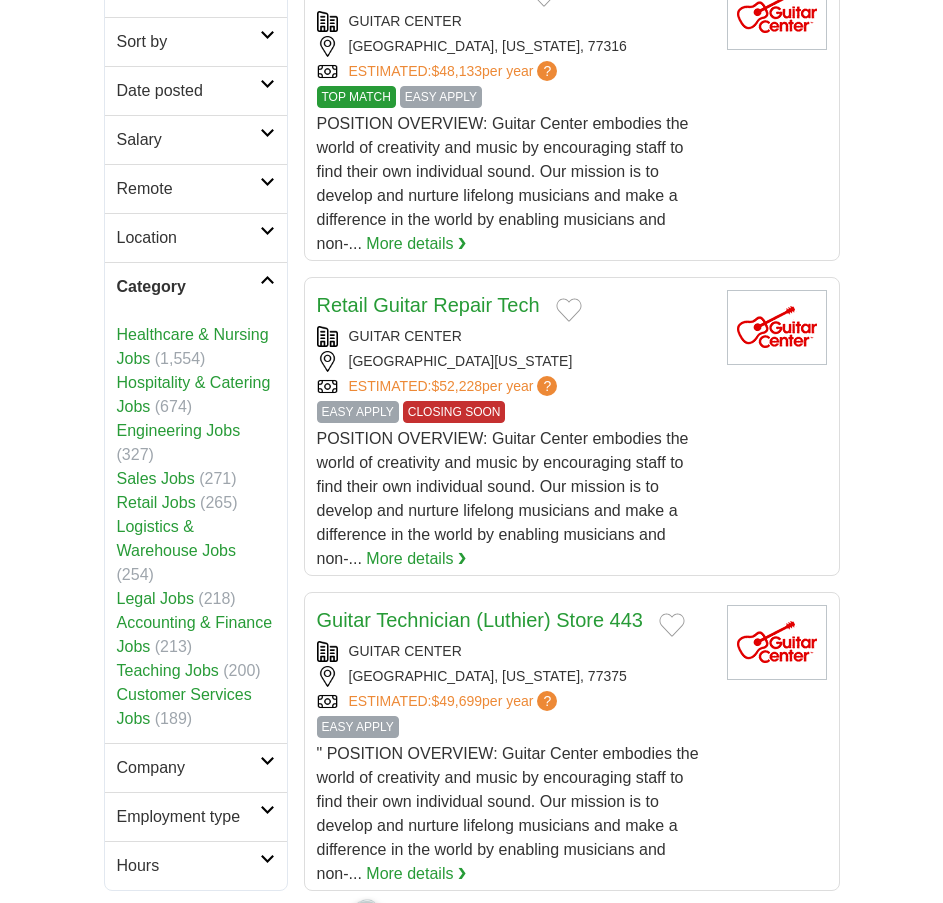 scroll, scrollTop: 500, scrollLeft: 0, axis: vertical 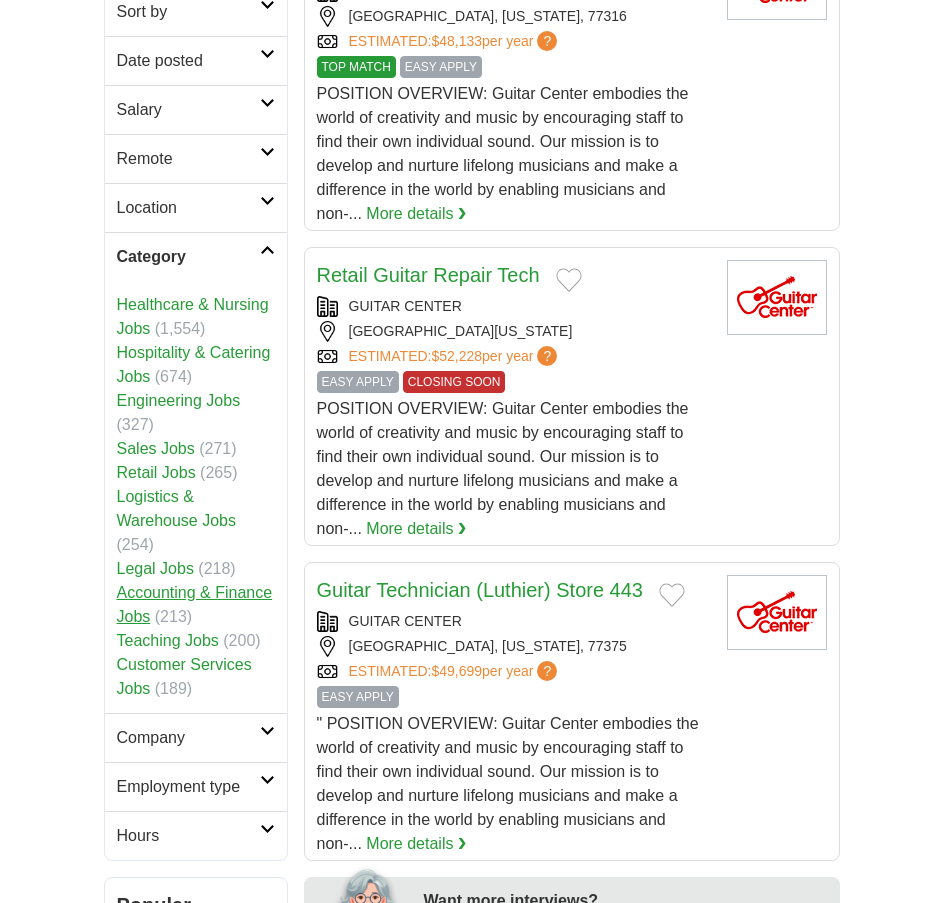 click on "Accounting & Finance Jobs" at bounding box center (195, 604) 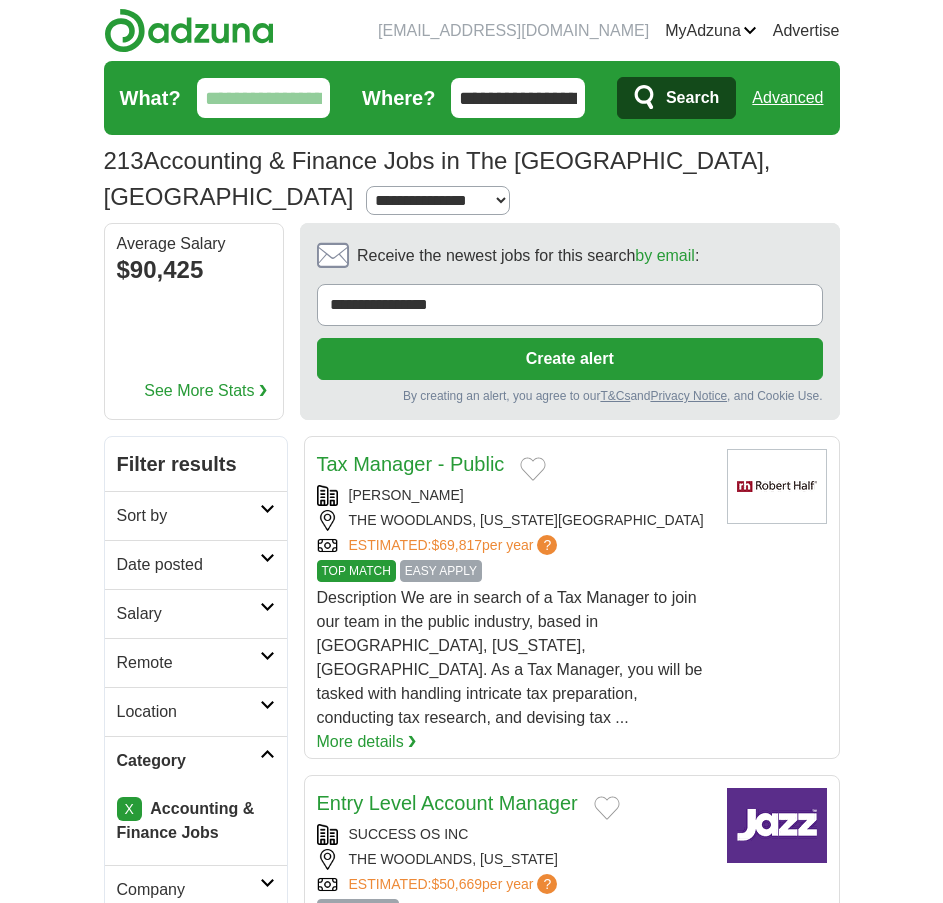 scroll, scrollTop: 0, scrollLeft: 0, axis: both 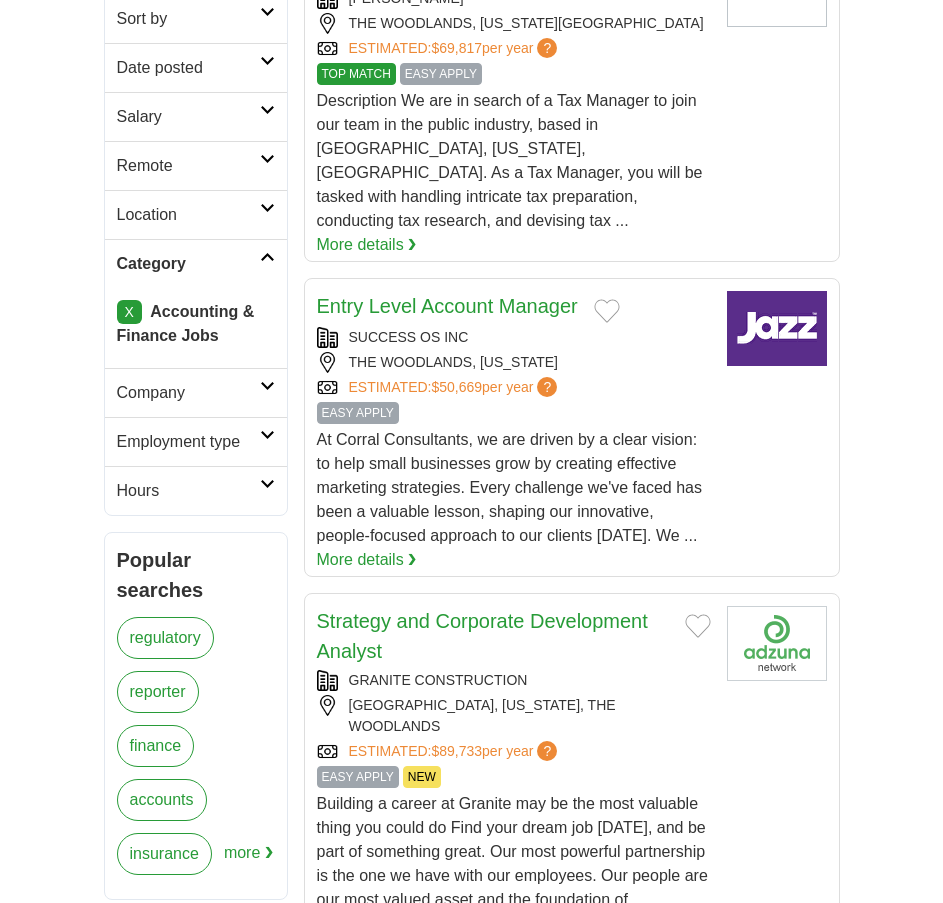 click on "Employment type" at bounding box center [188, 442] 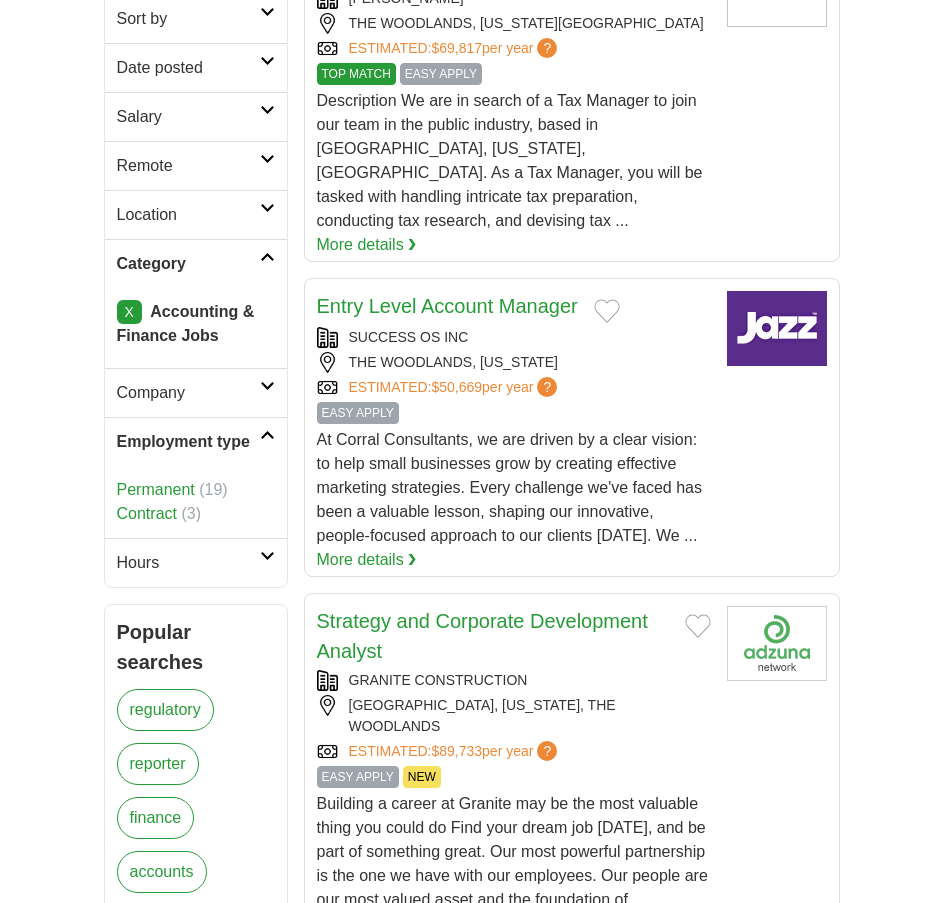 click on "Employment type" at bounding box center [188, 442] 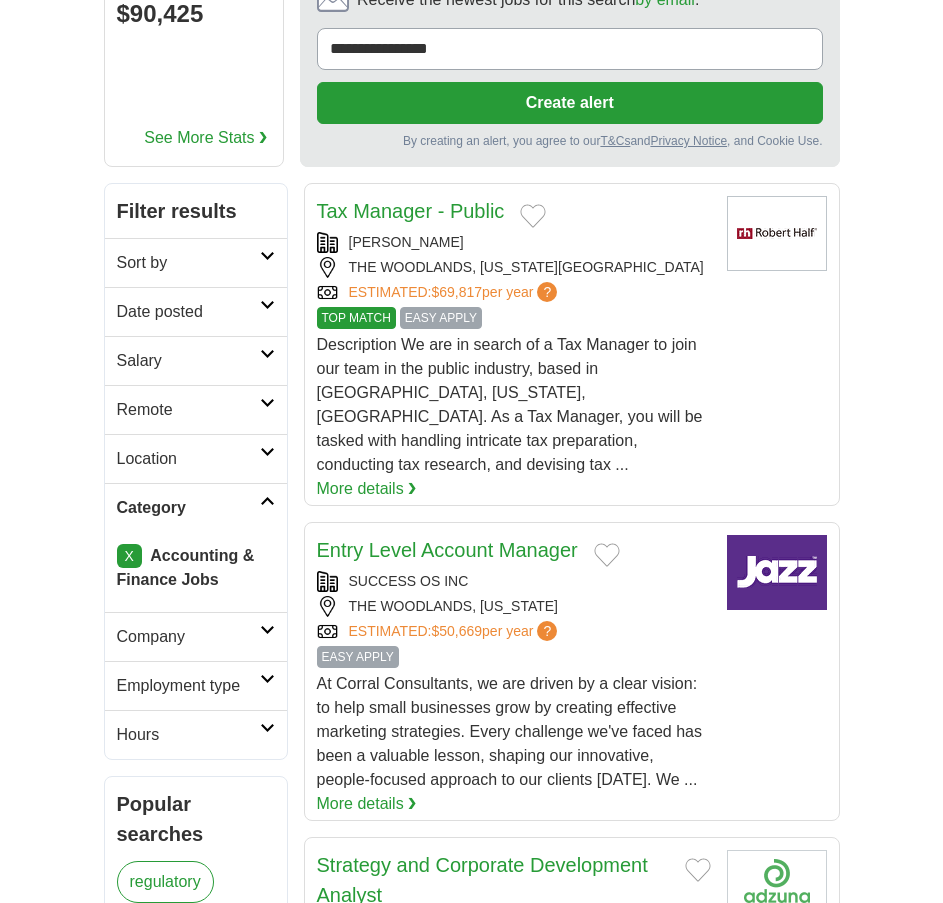 scroll, scrollTop: 200, scrollLeft: 0, axis: vertical 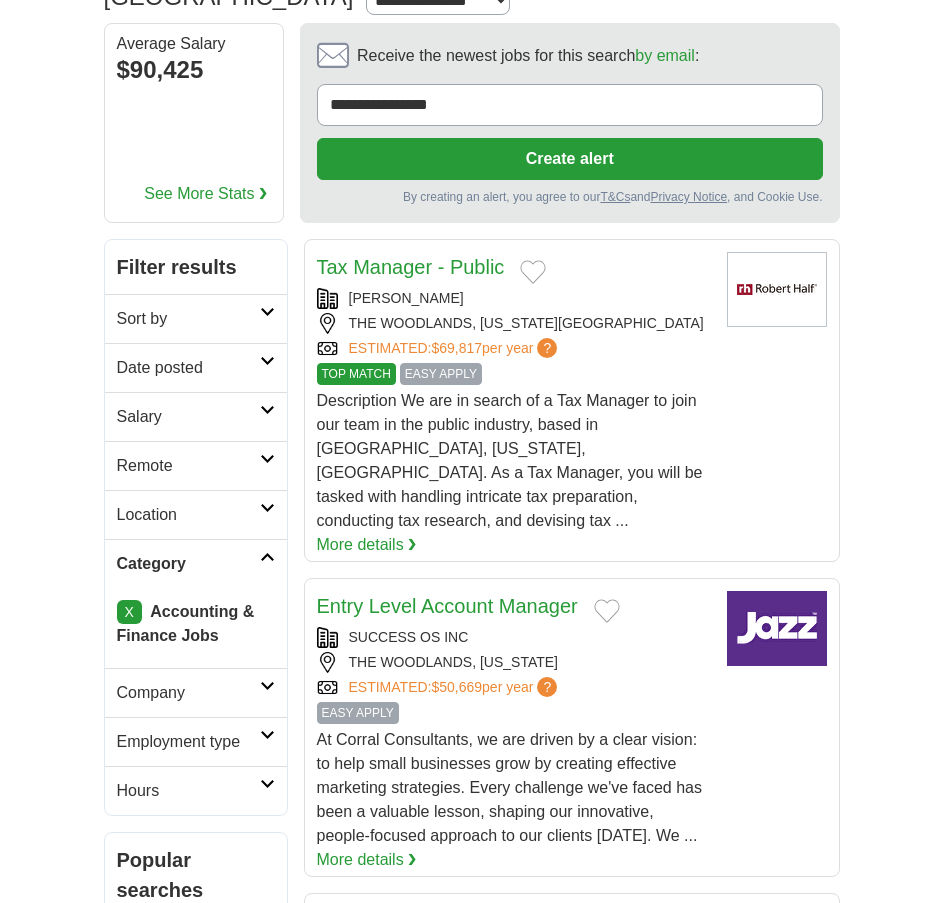 click on "Salary" at bounding box center [196, 416] 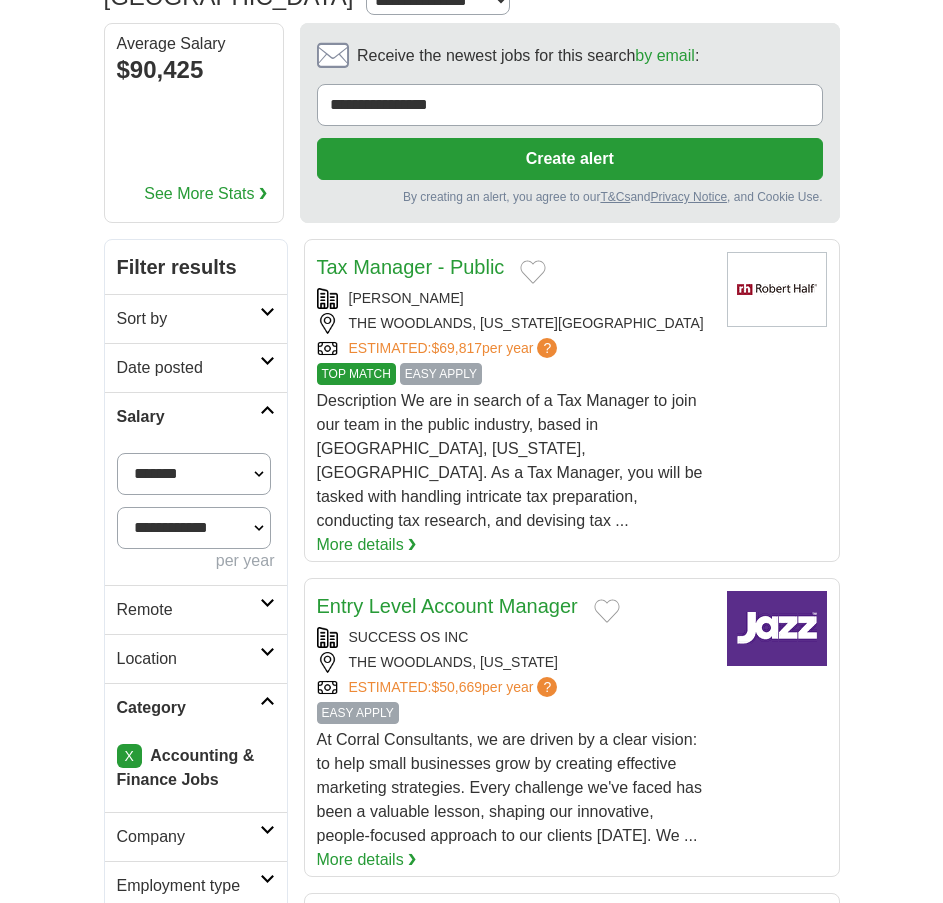 click on "Salary" at bounding box center (196, 416) 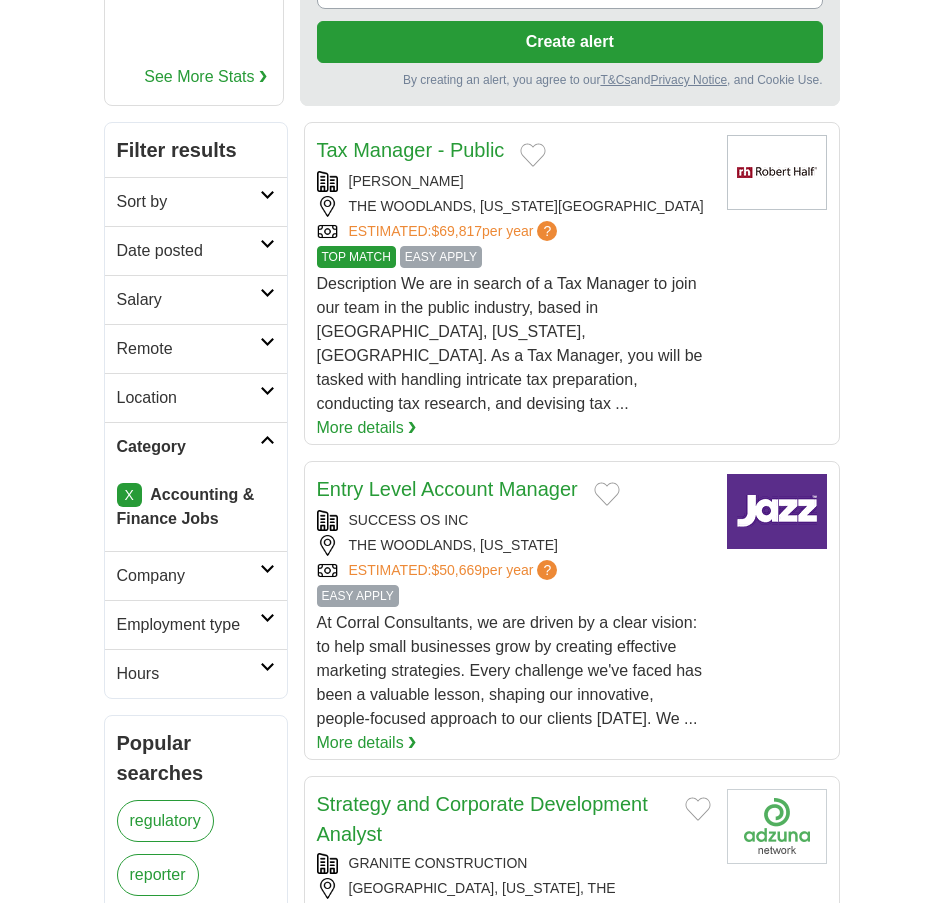 scroll, scrollTop: 300, scrollLeft: 0, axis: vertical 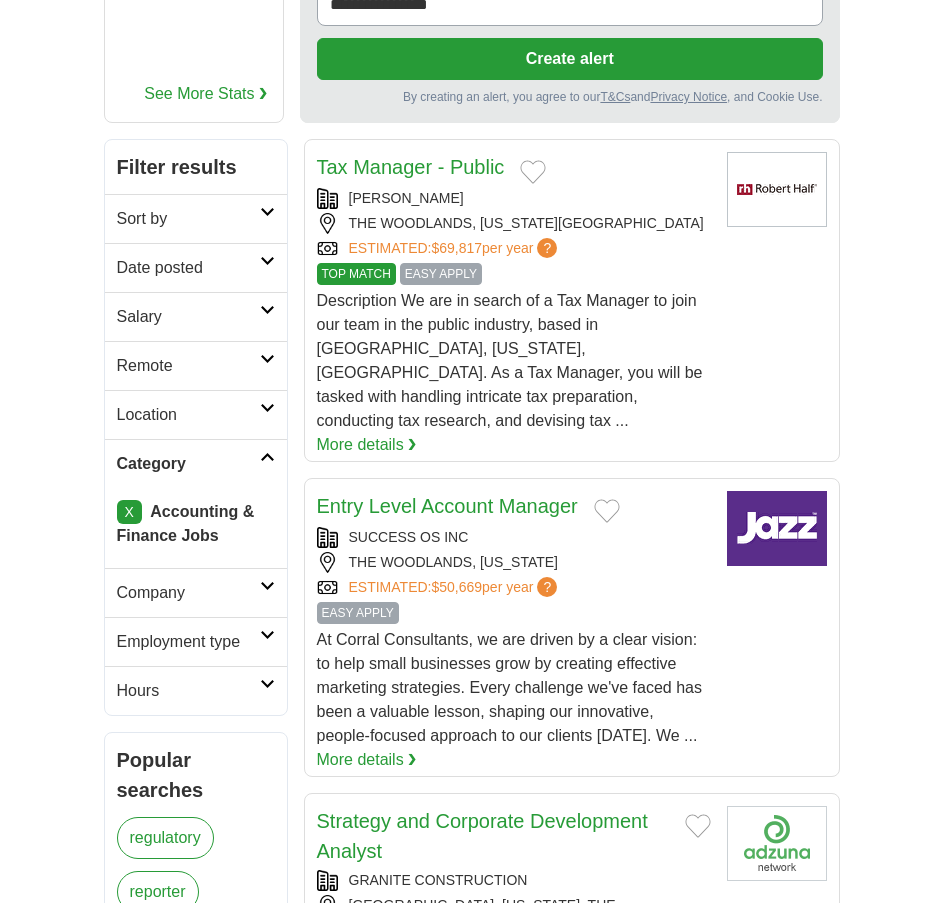 click on "X" at bounding box center [129, 512] 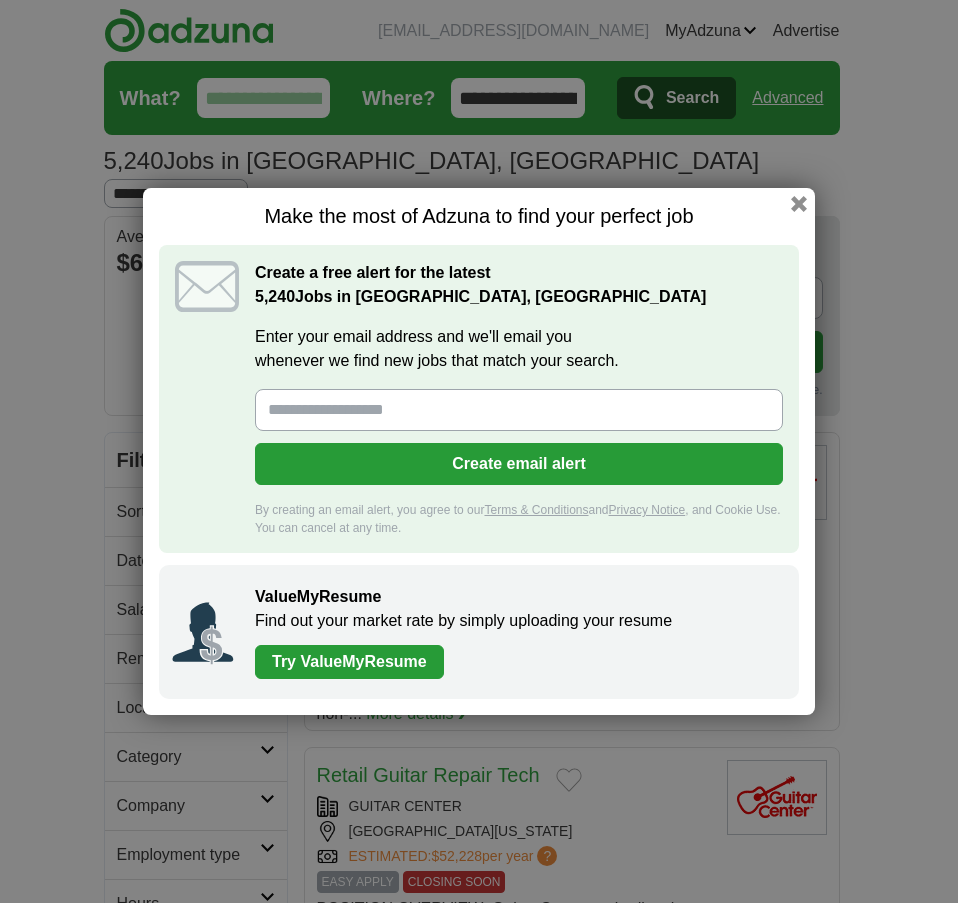 scroll, scrollTop: 0, scrollLeft: 0, axis: both 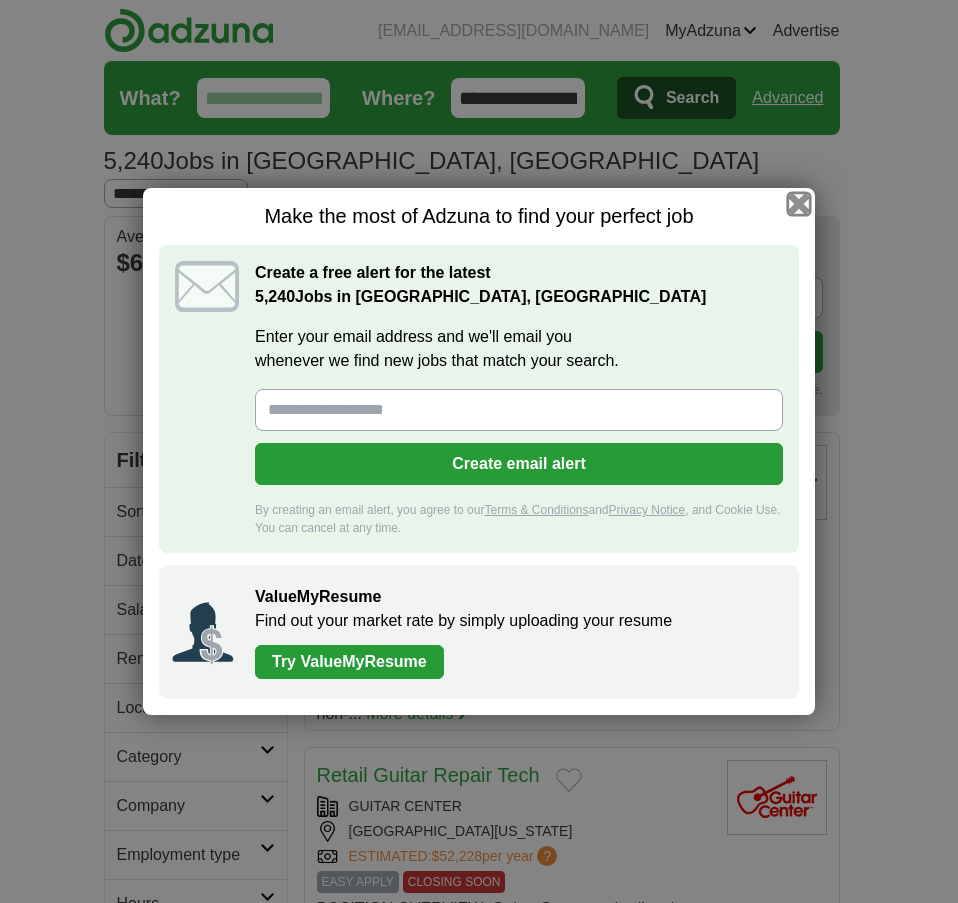 click at bounding box center (799, 204) 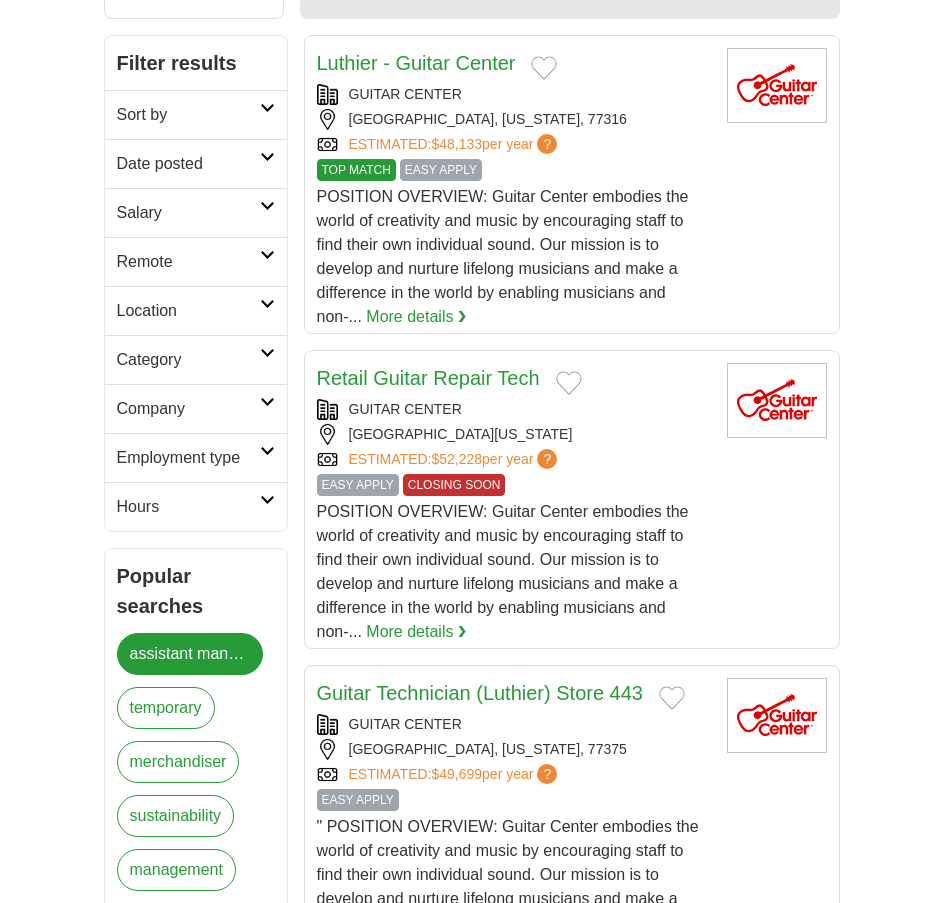 scroll, scrollTop: 400, scrollLeft: 0, axis: vertical 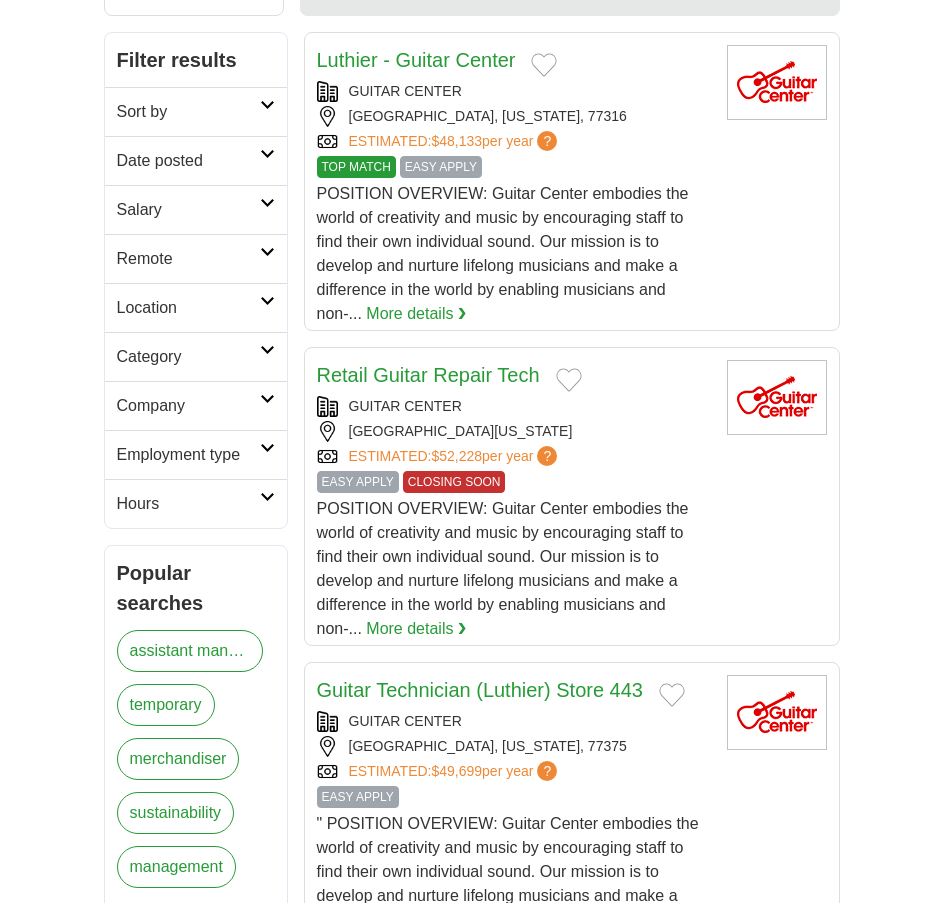 click on "Category" at bounding box center (196, 356) 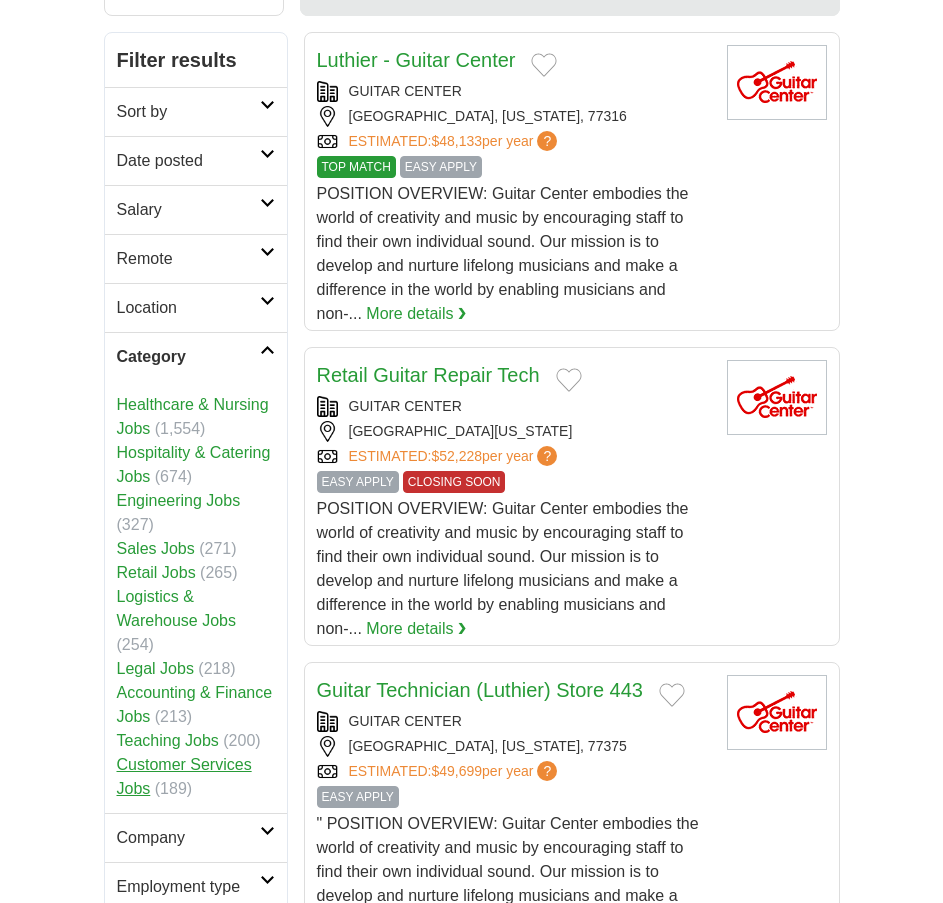 click on "Customer Services Jobs" at bounding box center (184, 776) 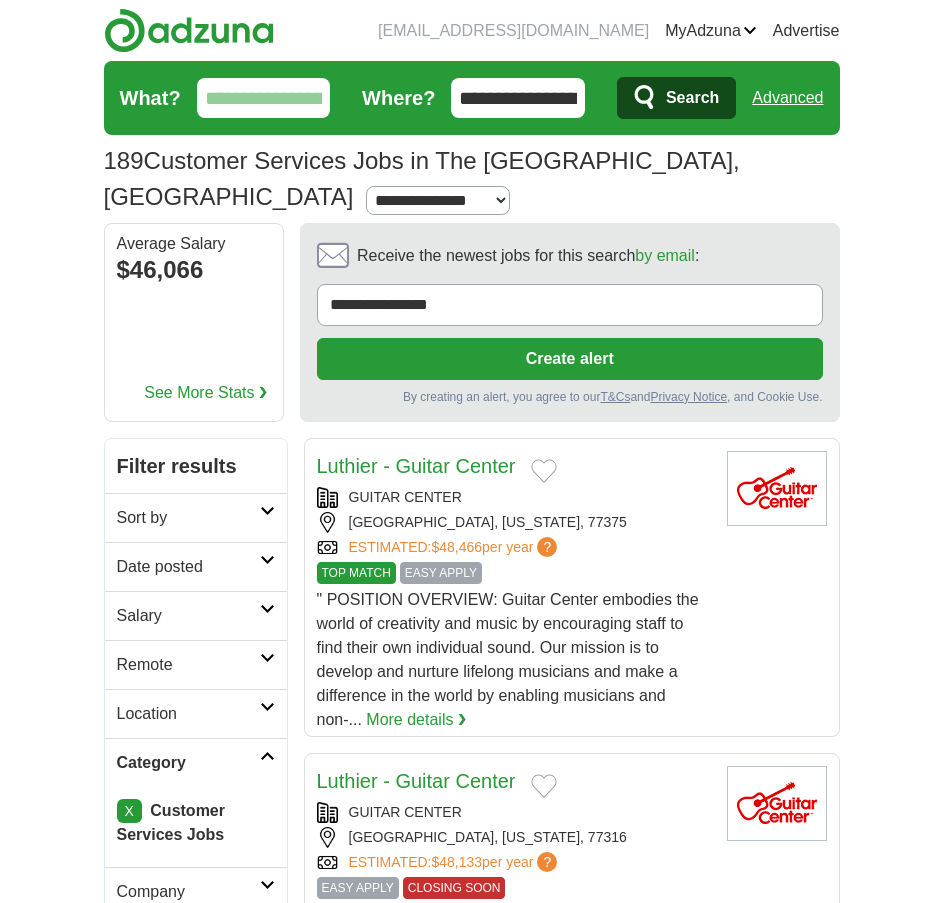 scroll, scrollTop: 0, scrollLeft: 0, axis: both 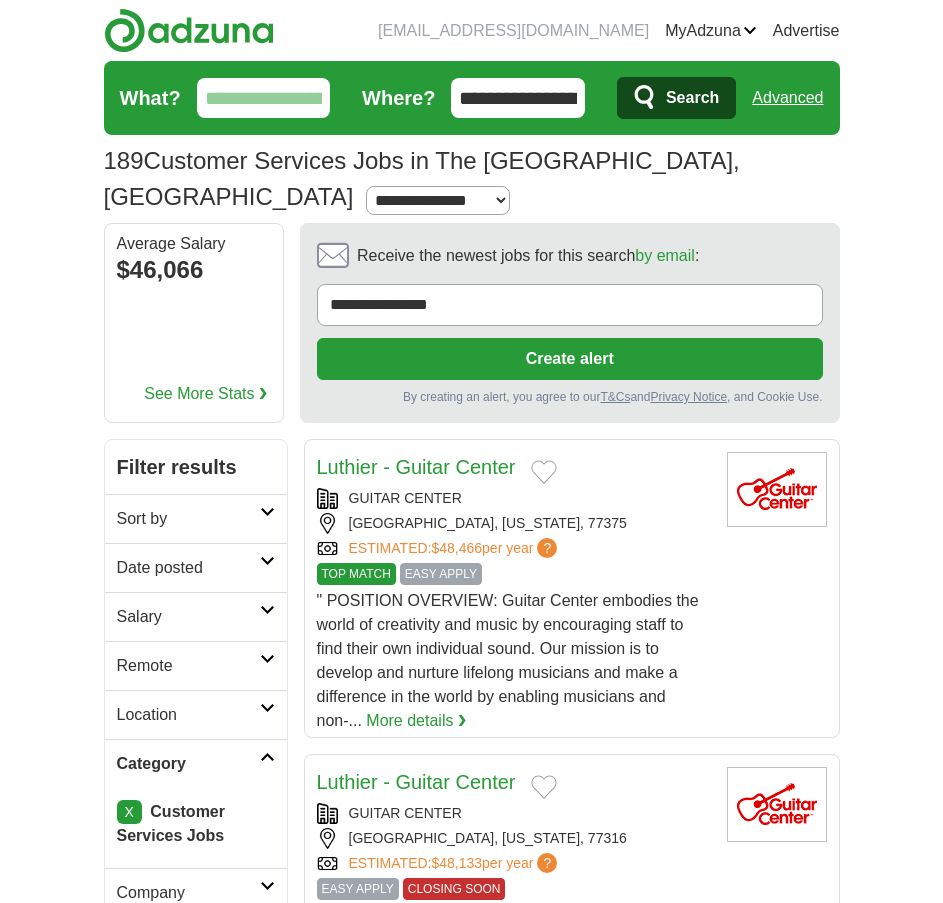 click on "X" at bounding box center [129, 812] 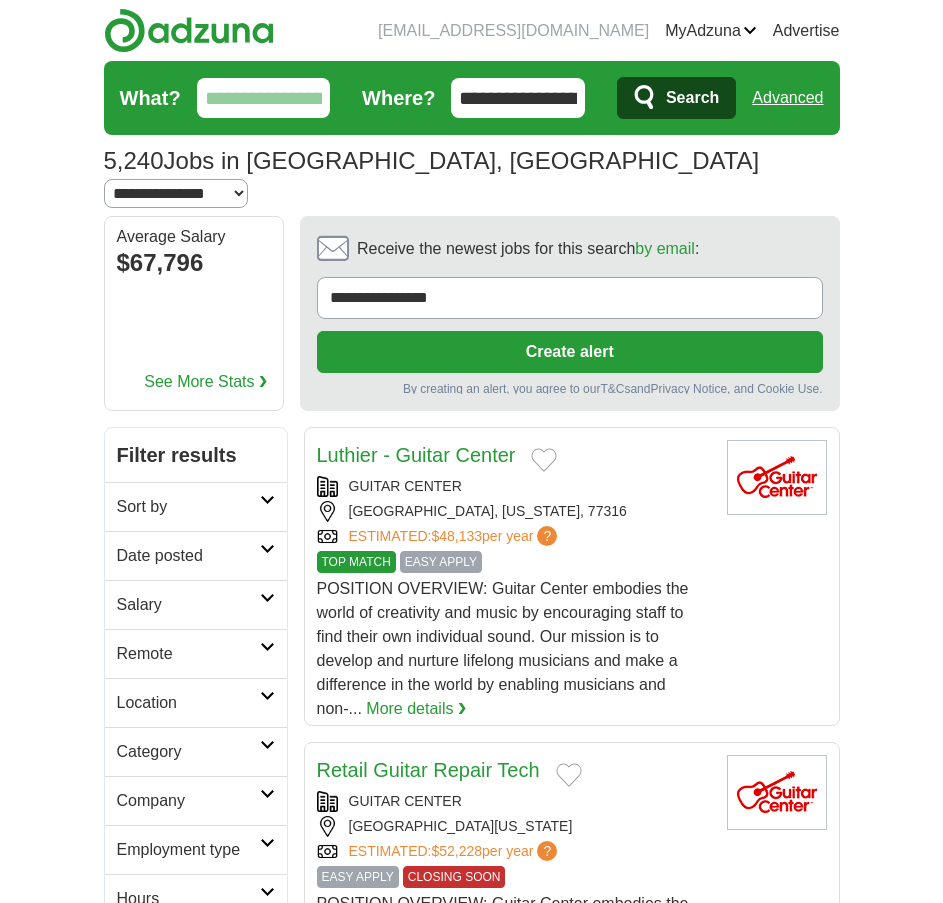 scroll, scrollTop: 0, scrollLeft: 0, axis: both 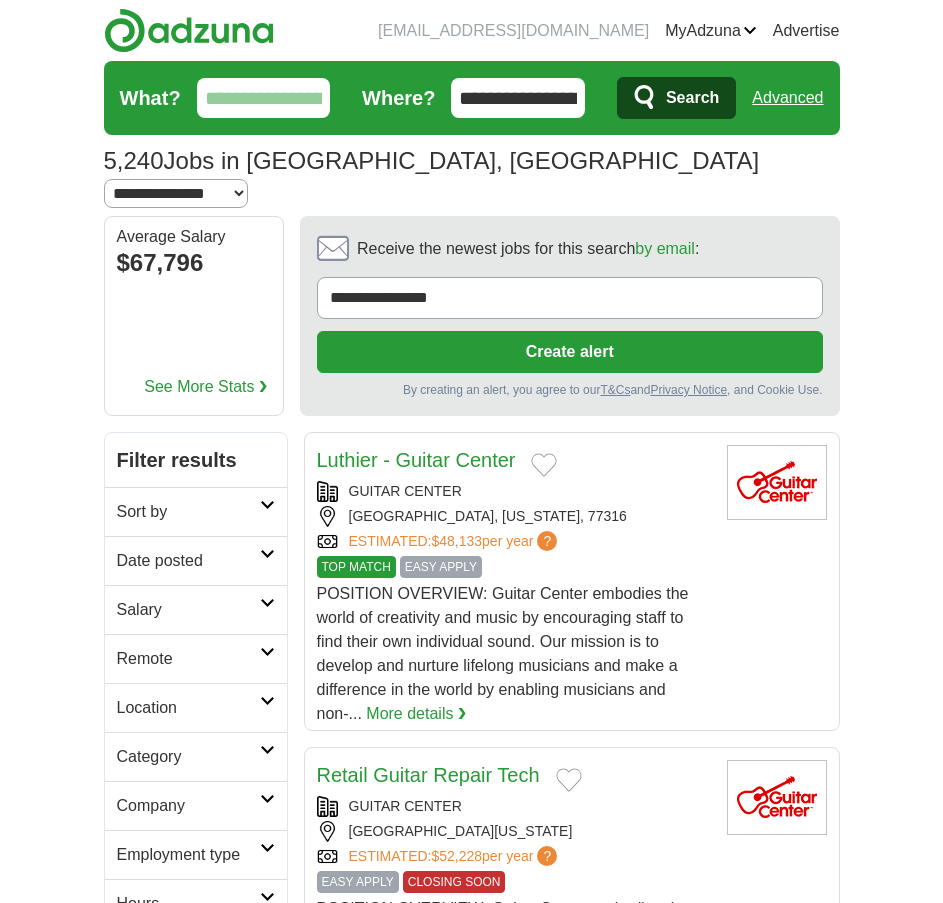 click on "Category" at bounding box center [188, 757] 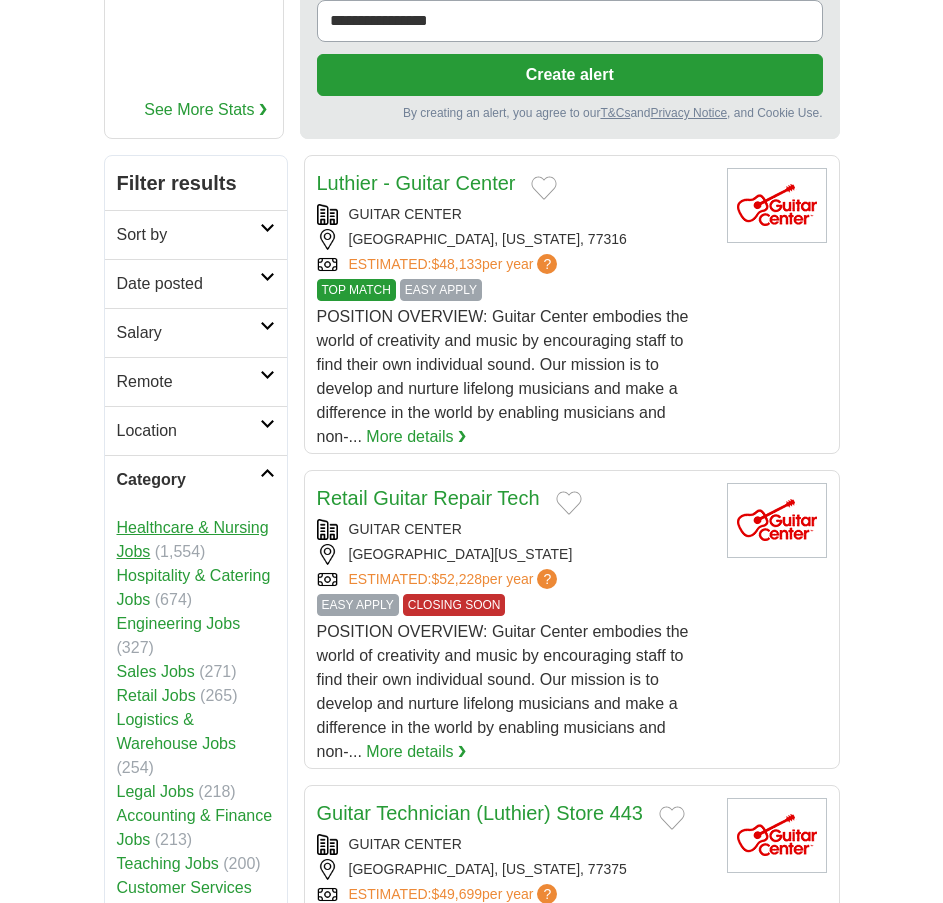 scroll, scrollTop: 300, scrollLeft: 0, axis: vertical 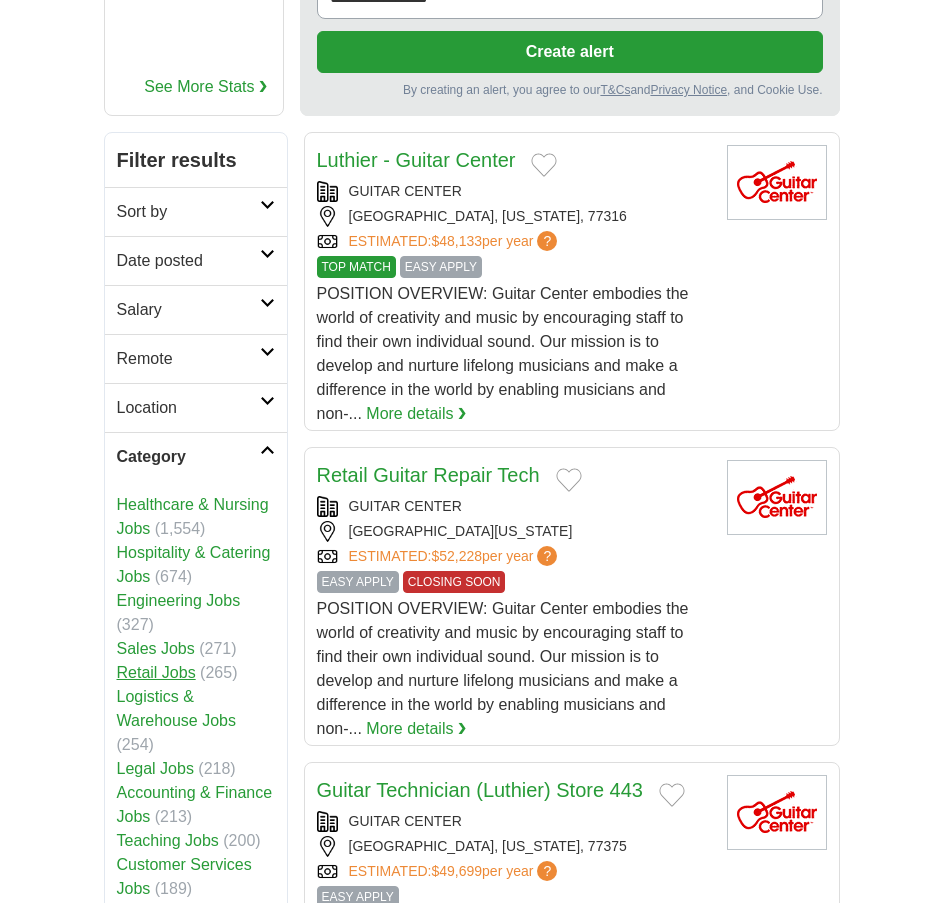 click on "Retail Jobs" at bounding box center [156, 672] 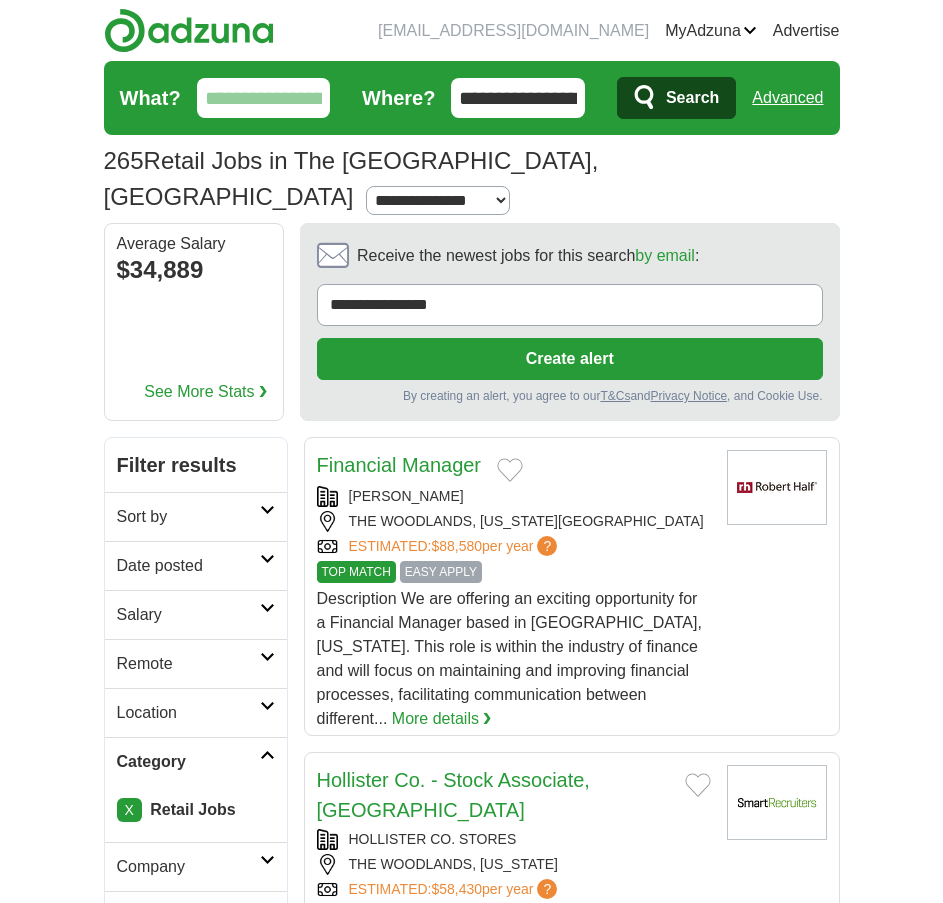 scroll, scrollTop: 0, scrollLeft: 0, axis: both 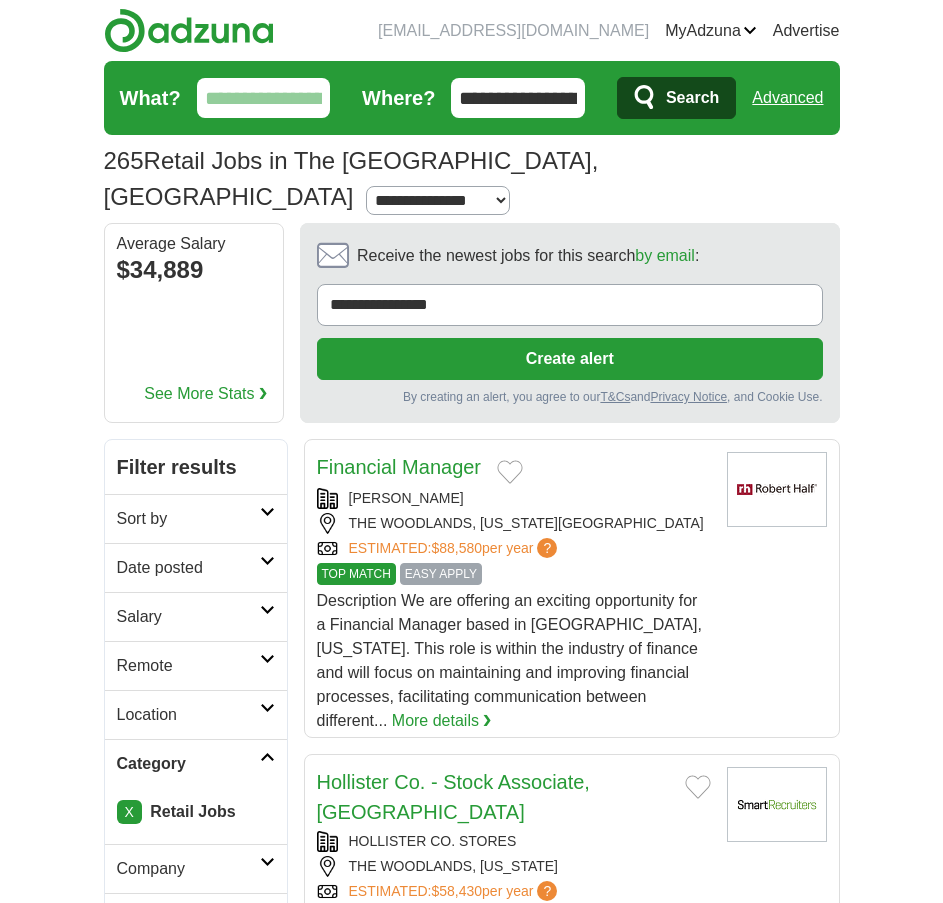 click on "What?" at bounding box center [264, 98] 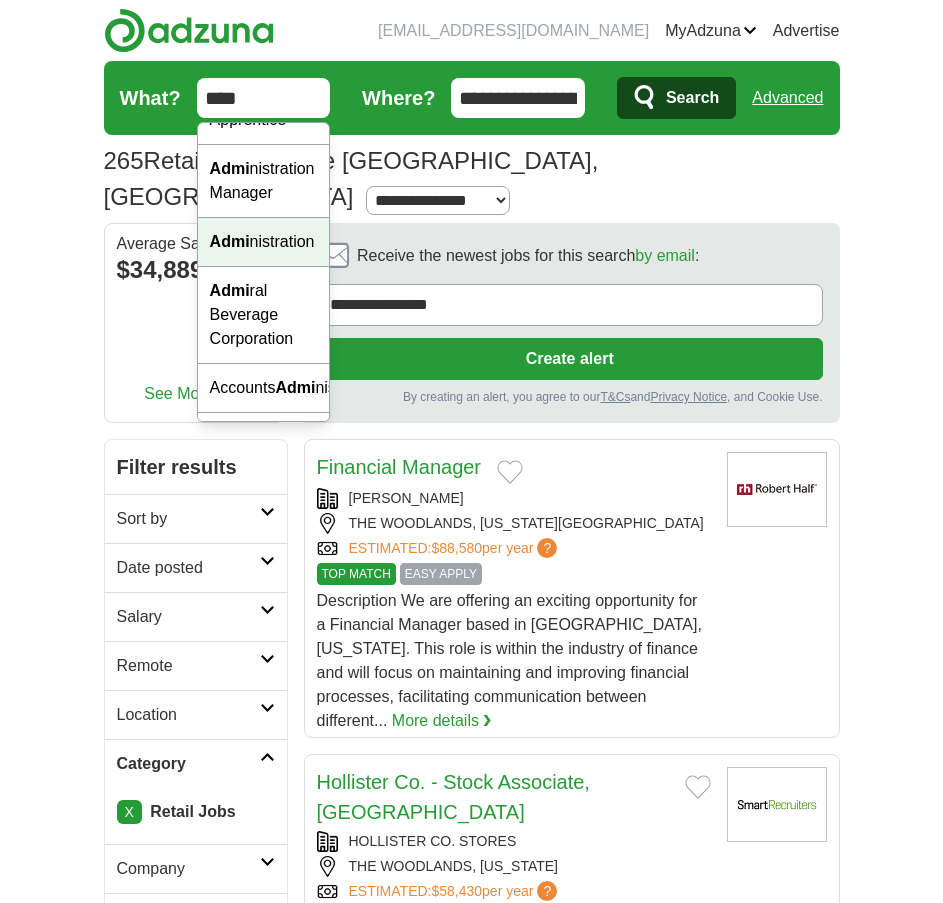 scroll, scrollTop: 200, scrollLeft: 0, axis: vertical 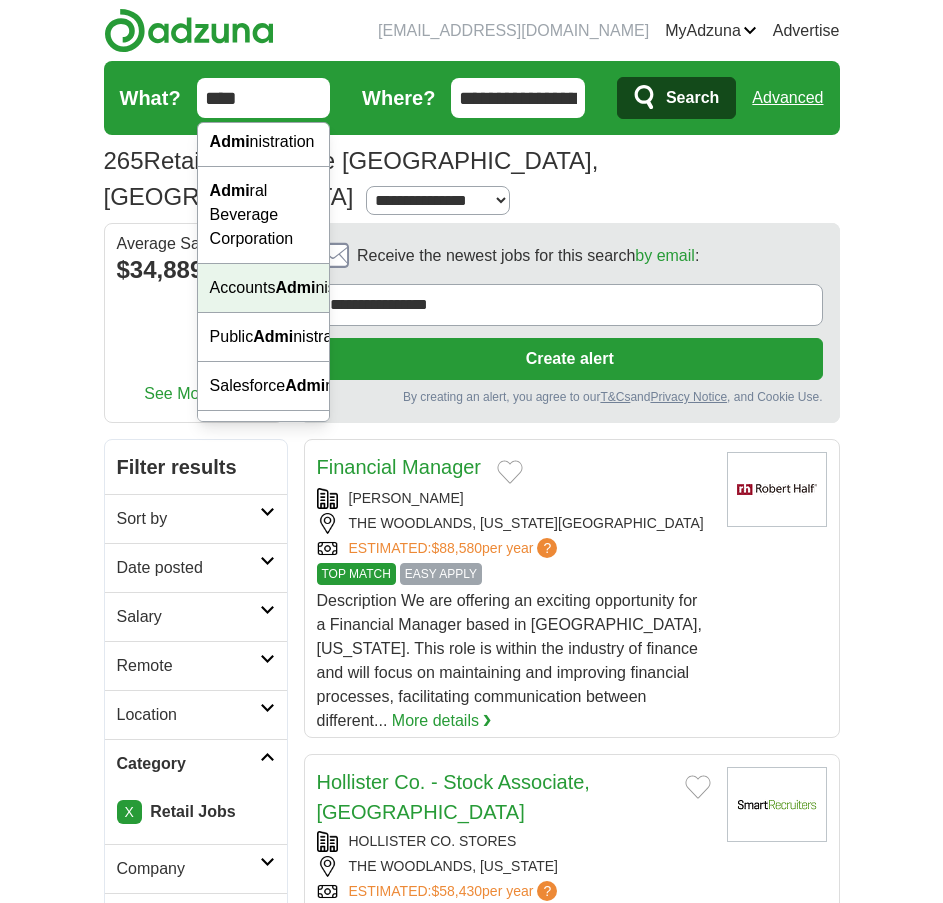 click on "Accounts  Admi nistrator" at bounding box center [264, 288] 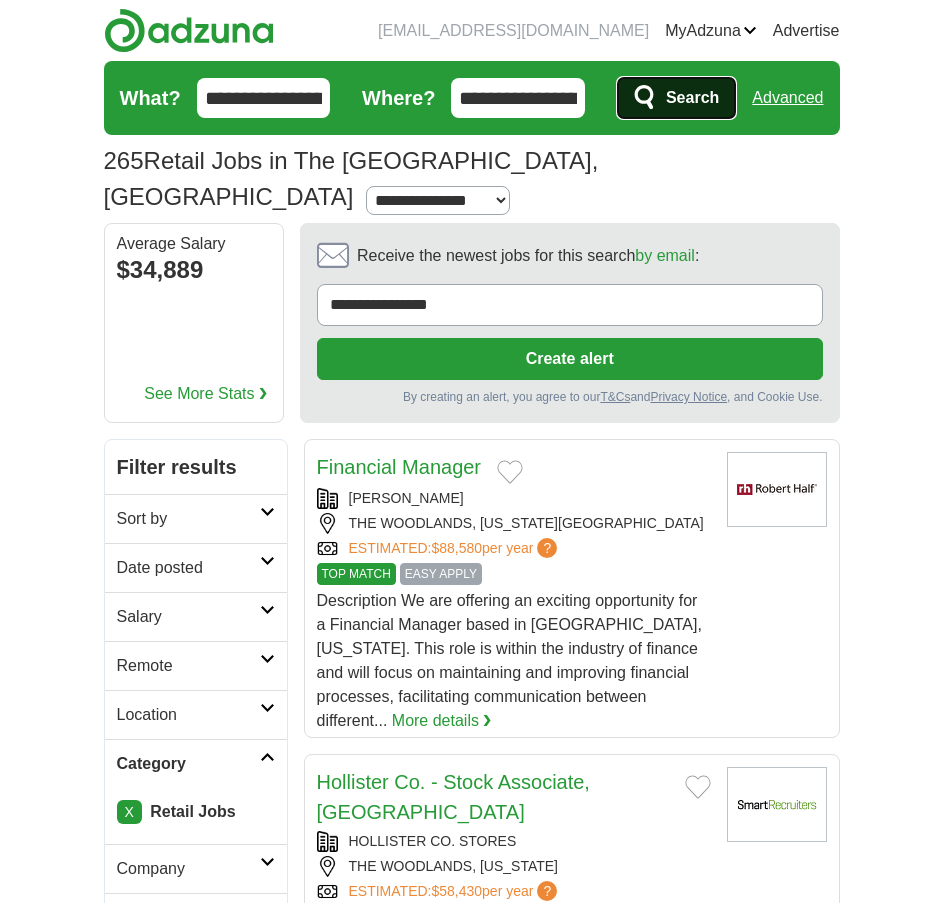 click on "Search" at bounding box center [676, 98] 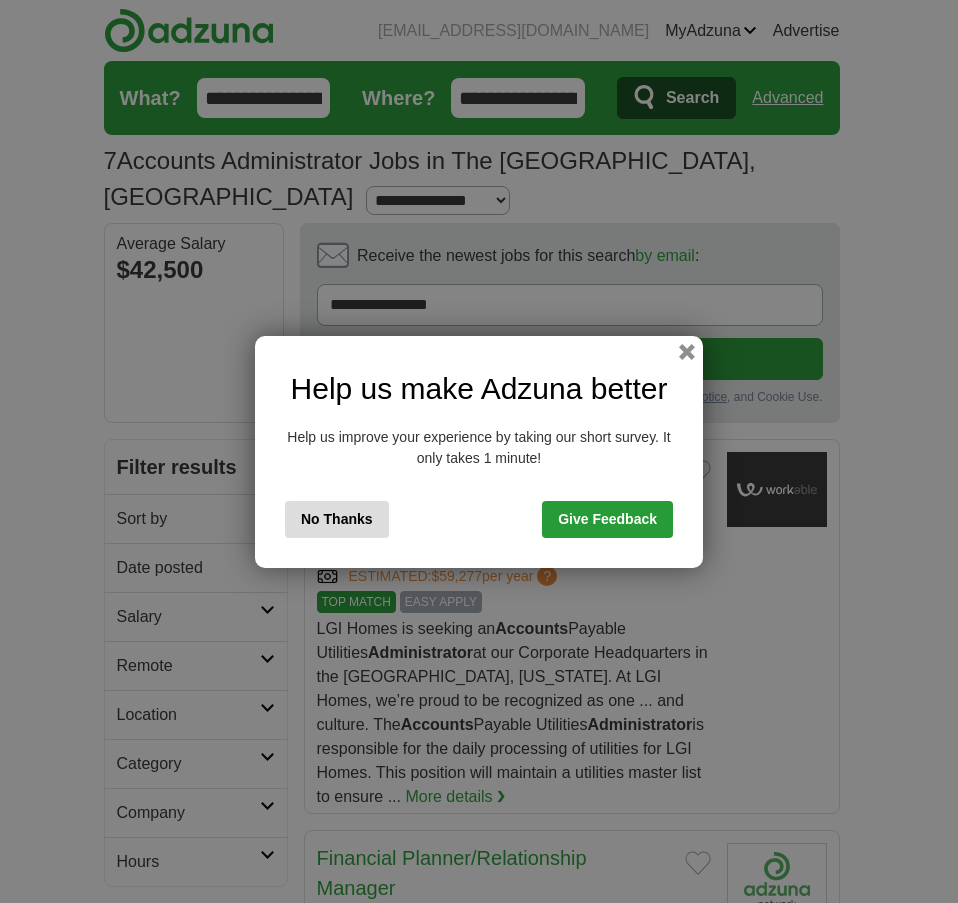 scroll, scrollTop: 0, scrollLeft: 0, axis: both 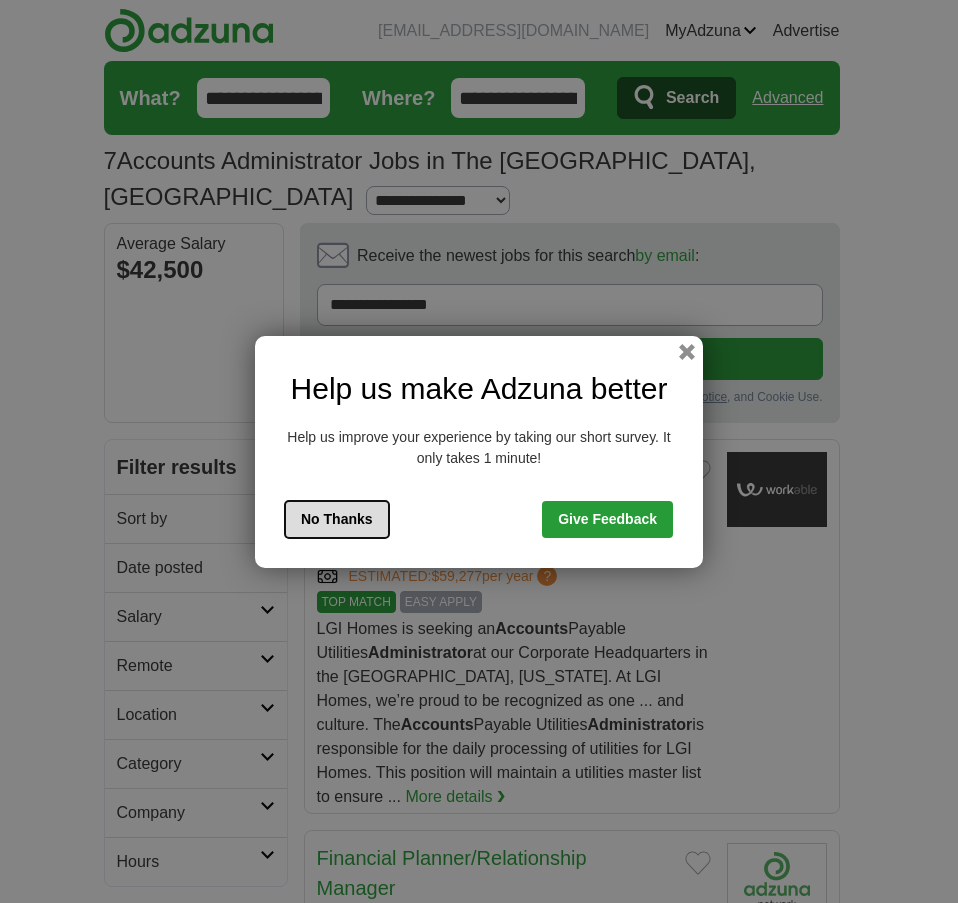 click on "No Thanks" at bounding box center (337, 519) 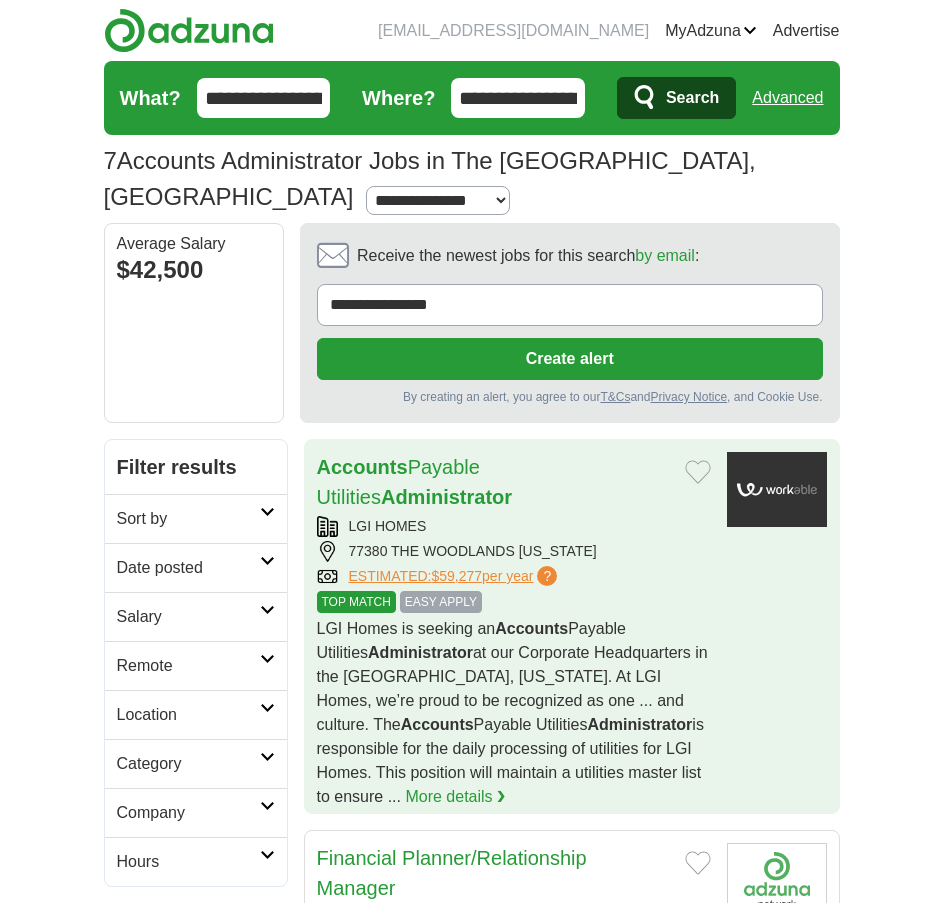 scroll, scrollTop: 100, scrollLeft: 0, axis: vertical 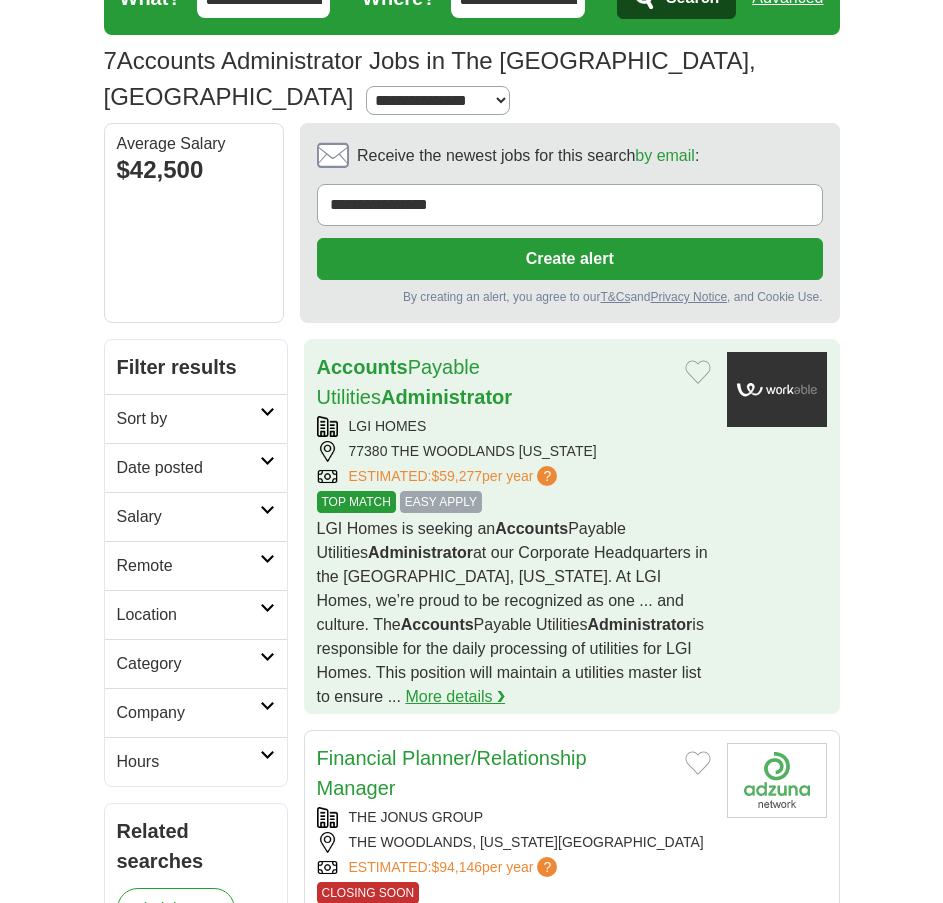 click on "More details ❯" at bounding box center [455, 697] 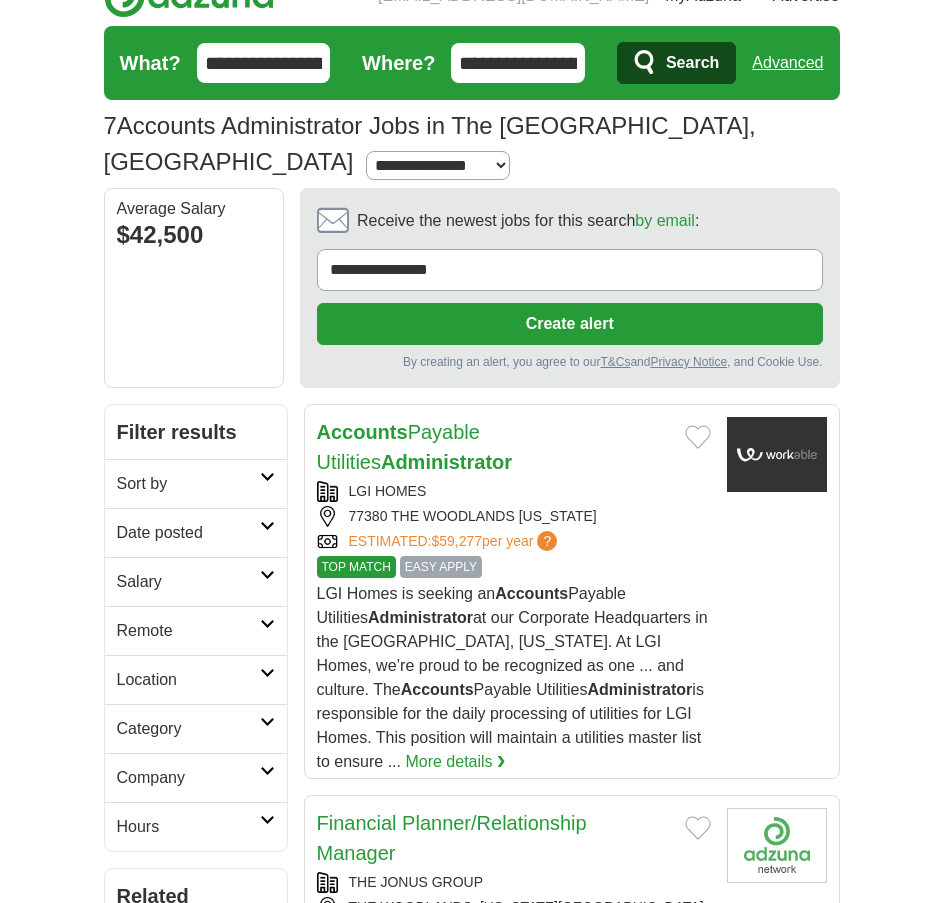 scroll, scrollTop: 0, scrollLeft: 0, axis: both 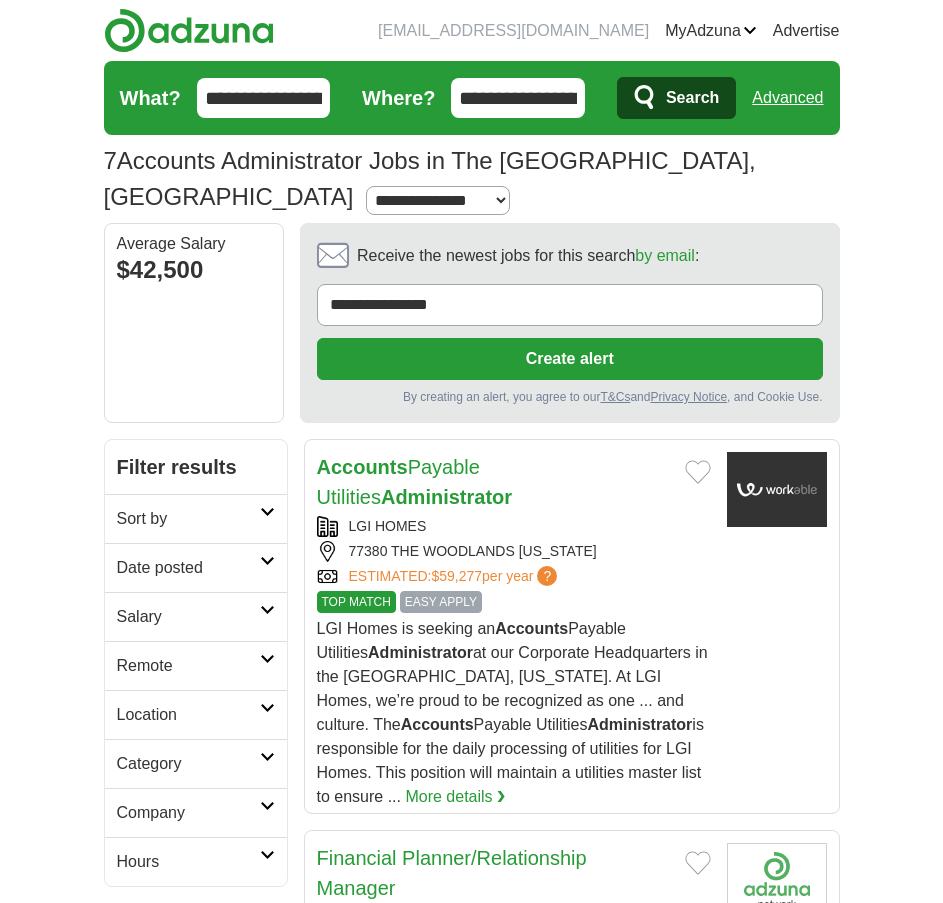 drag, startPoint x: 290, startPoint y: 94, endPoint x: 27, endPoint y: 59, distance: 265.31866 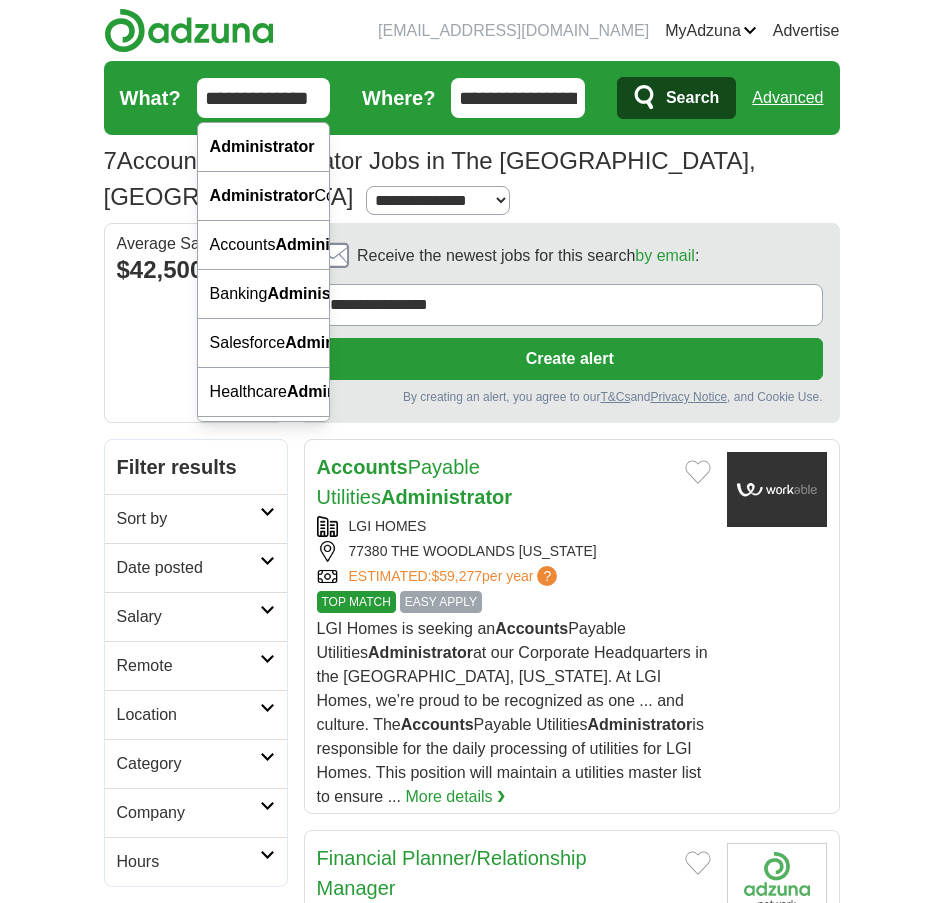 drag, startPoint x: 299, startPoint y: 97, endPoint x: 329, endPoint y: 100, distance: 30.149628 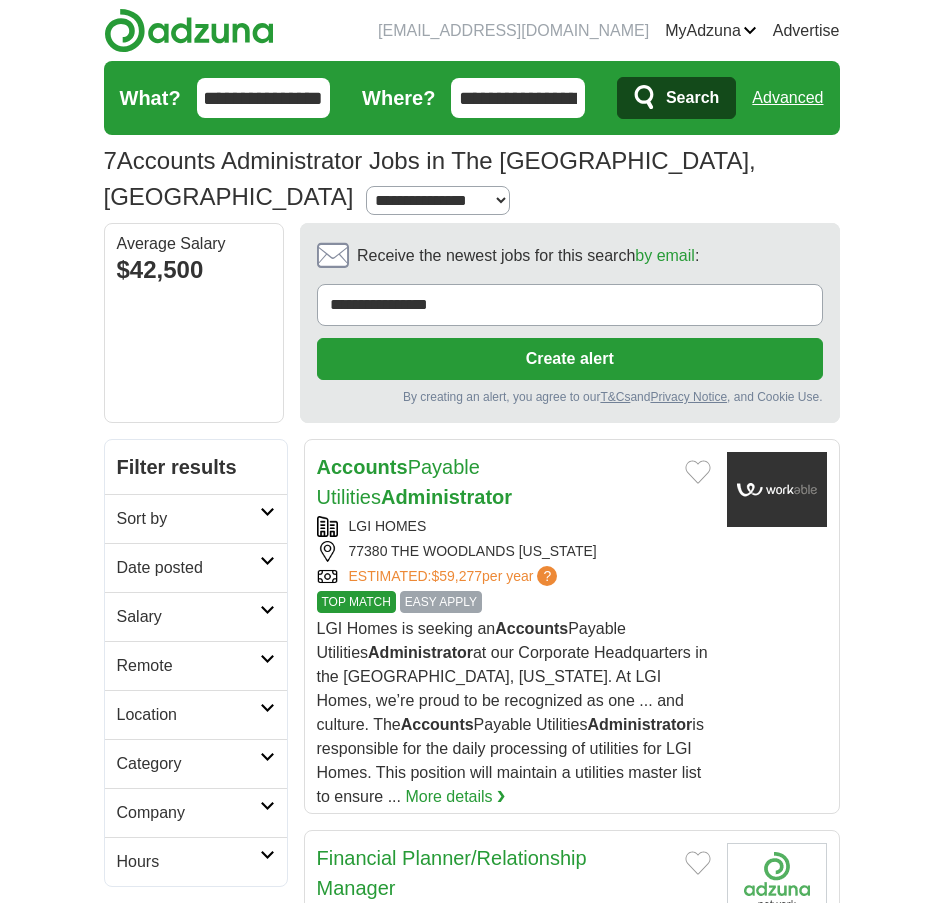 scroll, scrollTop: 0, scrollLeft: 14, axis: horizontal 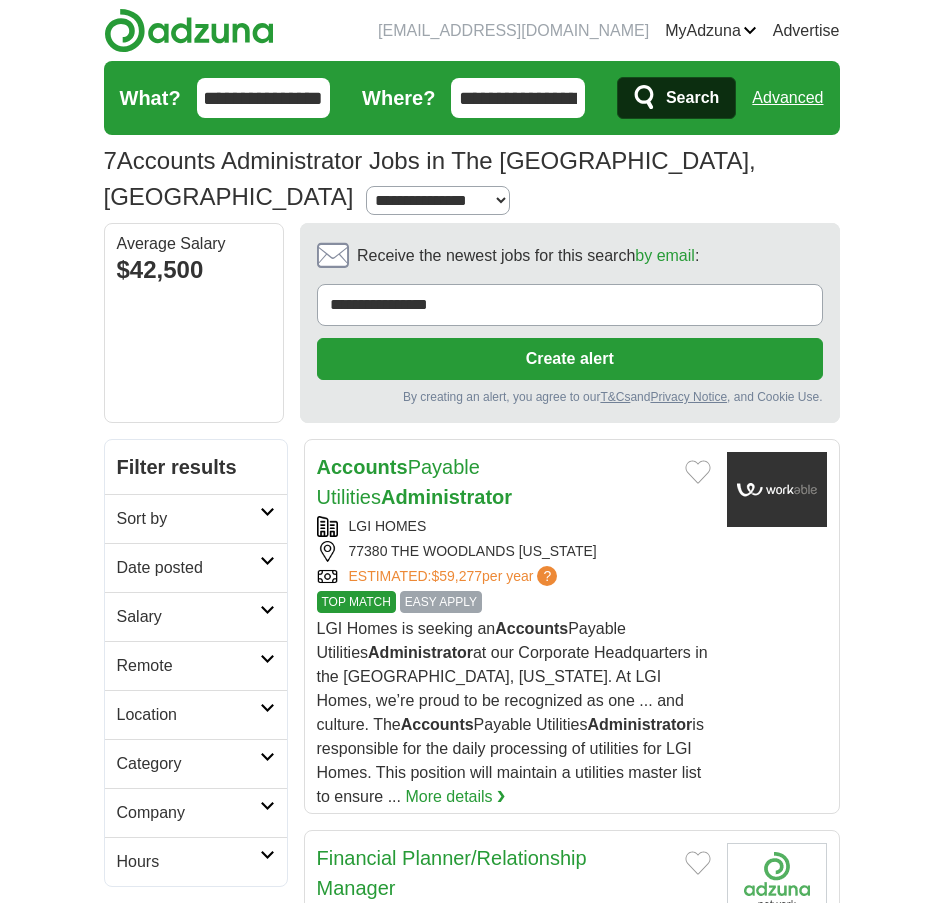 type on "**********" 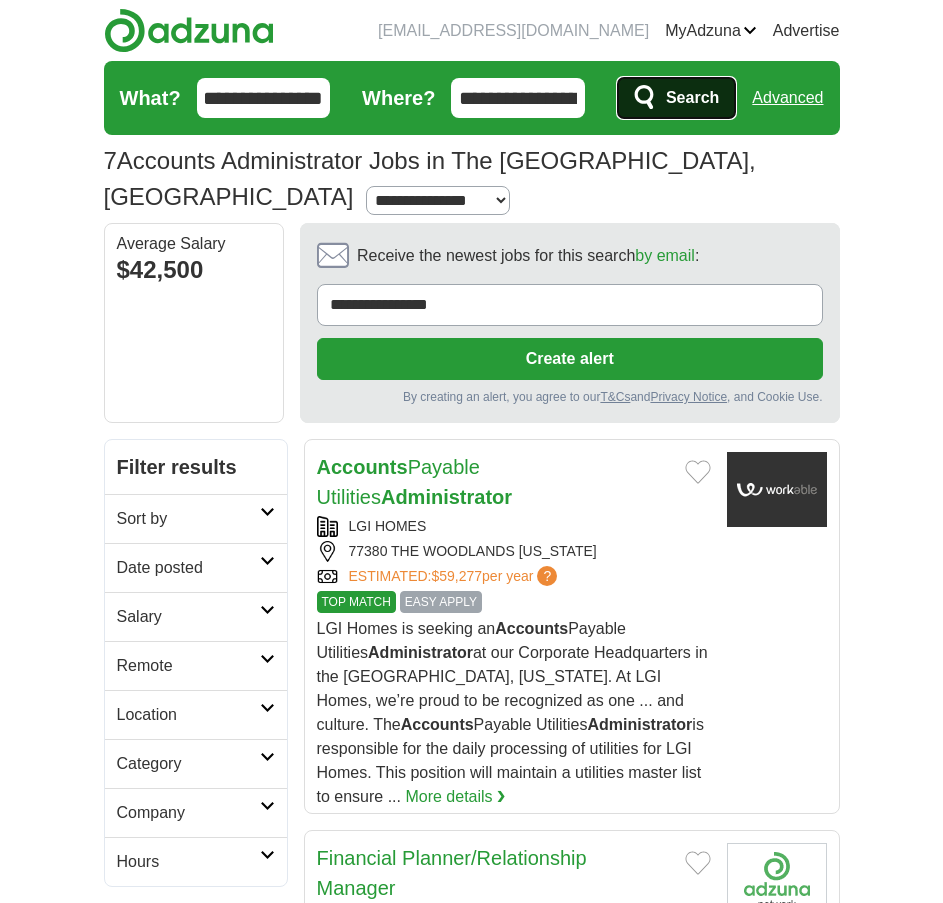 scroll, scrollTop: 0, scrollLeft: 0, axis: both 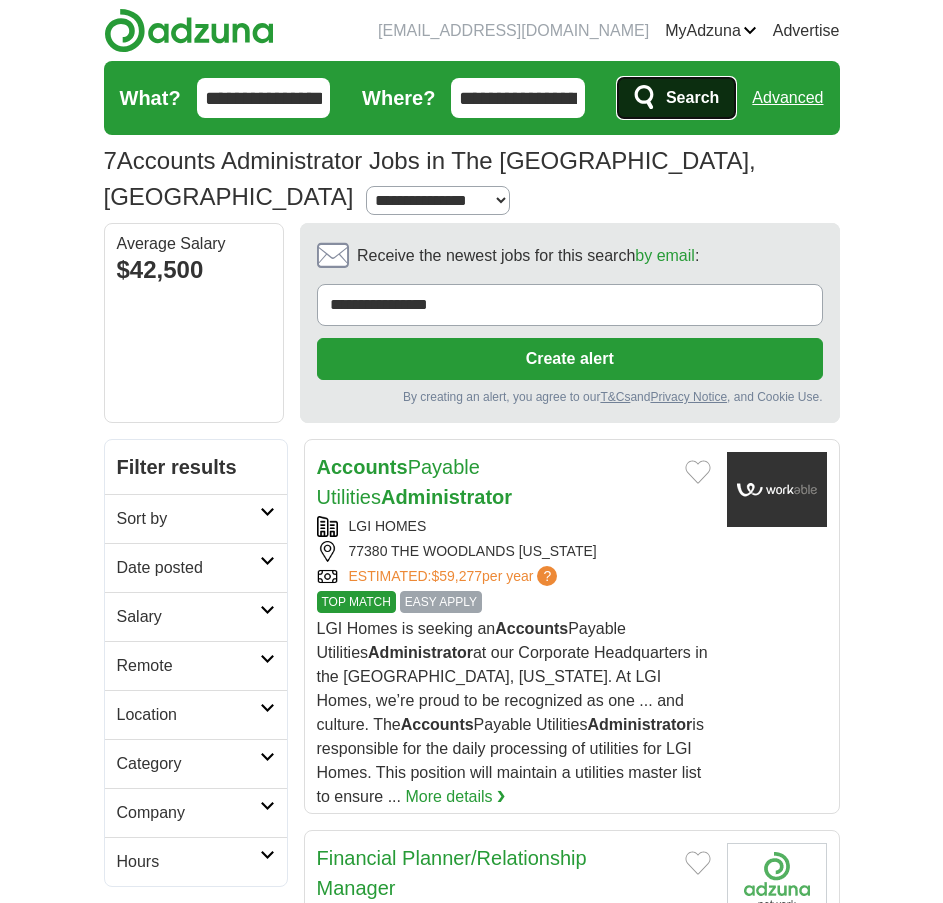 click on "Search" at bounding box center (692, 98) 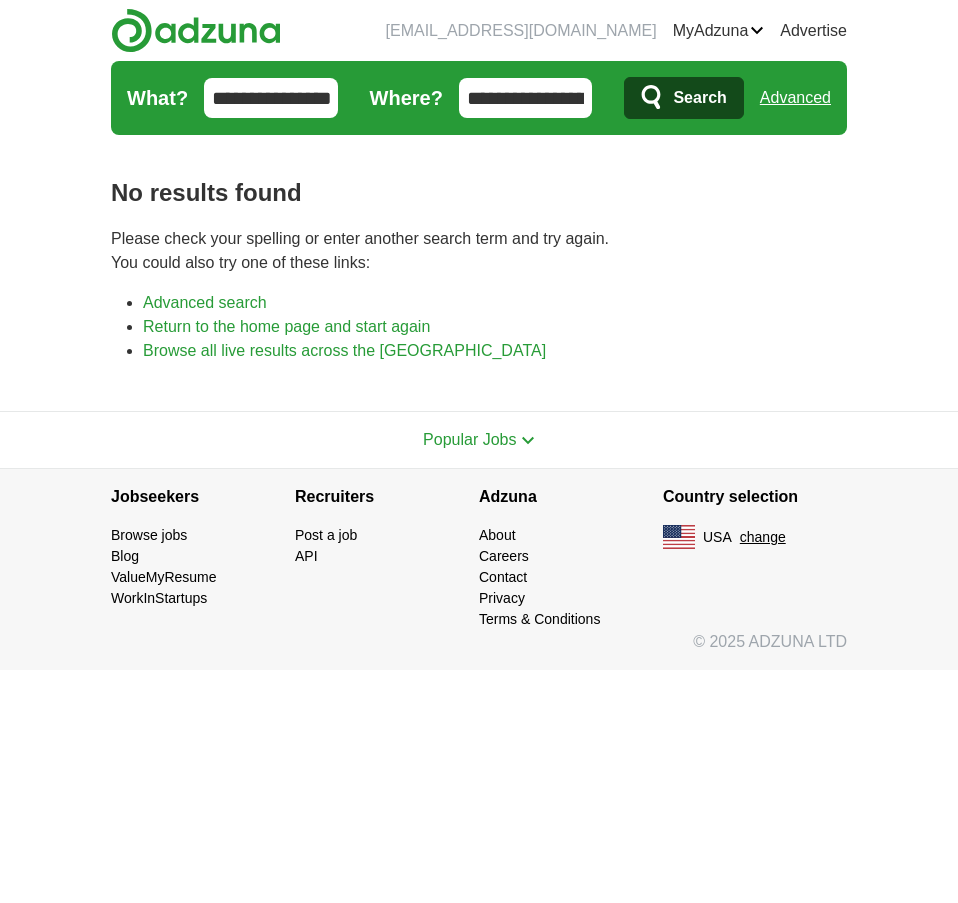 scroll, scrollTop: 0, scrollLeft: 0, axis: both 